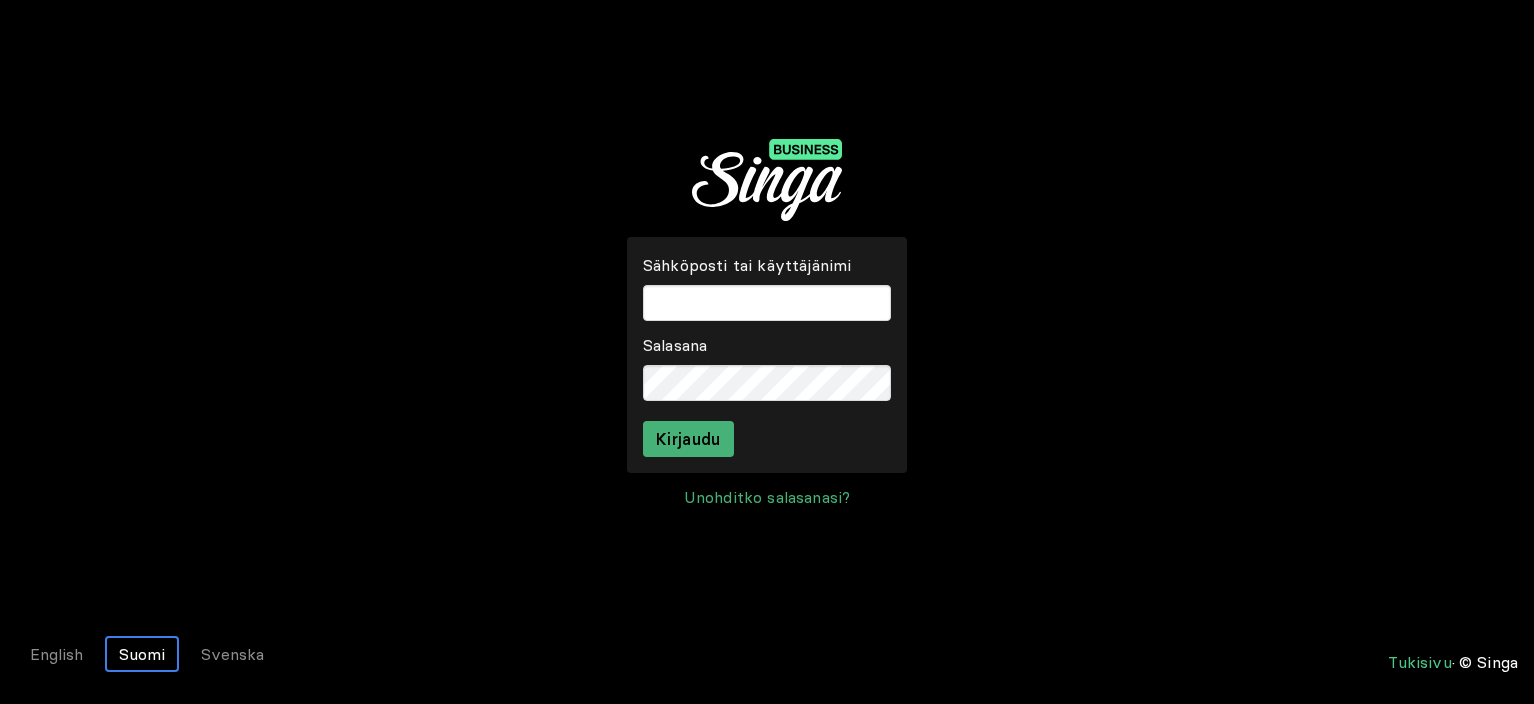 scroll, scrollTop: 0, scrollLeft: 0, axis: both 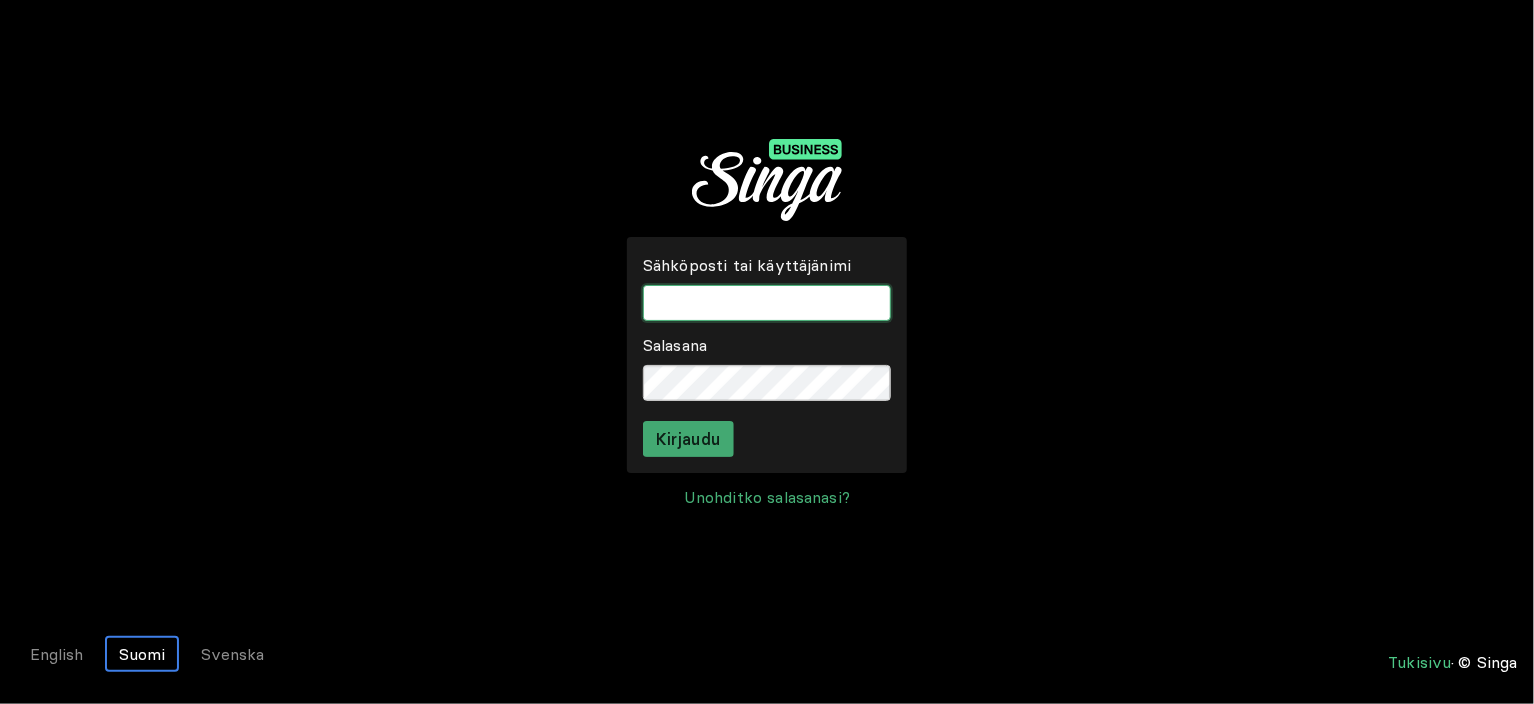 type on "onnikotiapila" 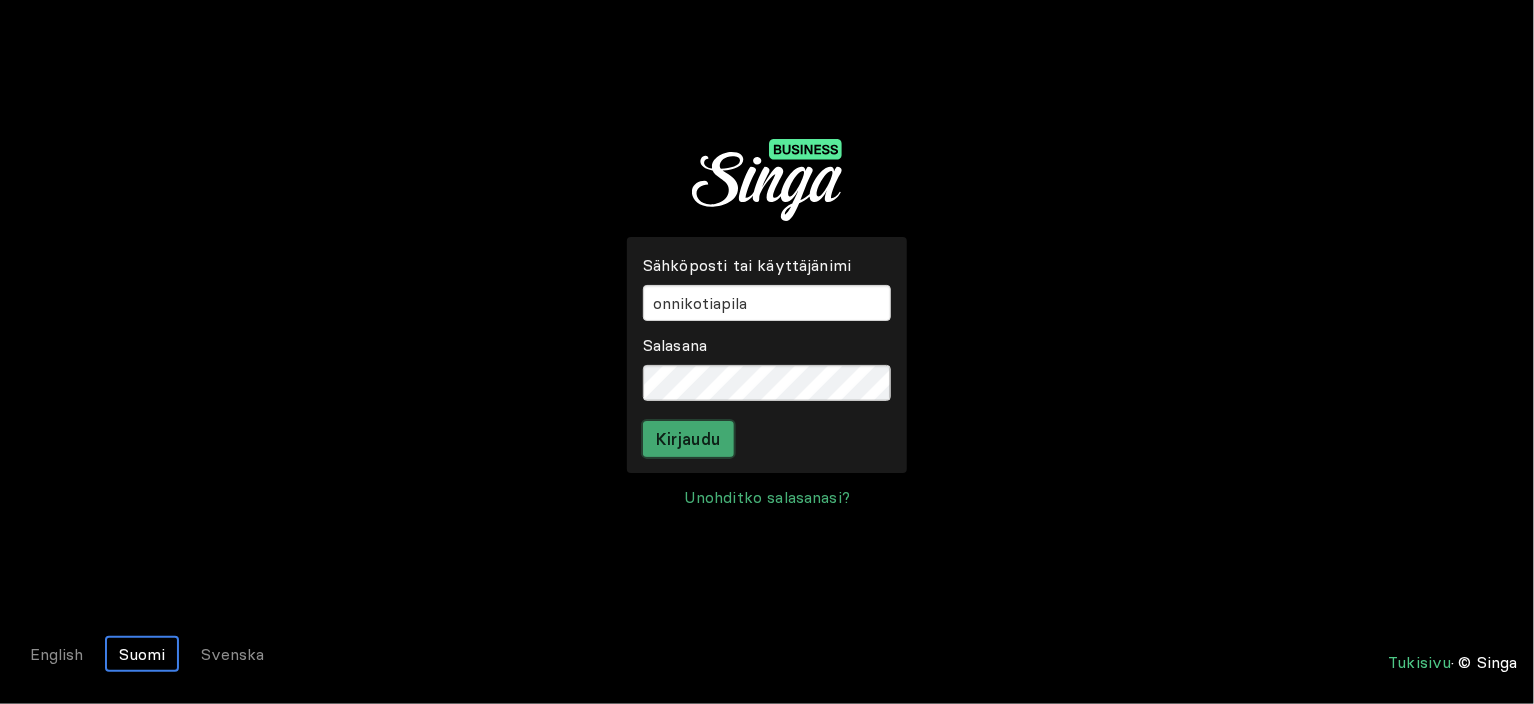 click on "Kirjaudu" at bounding box center [688, 439] 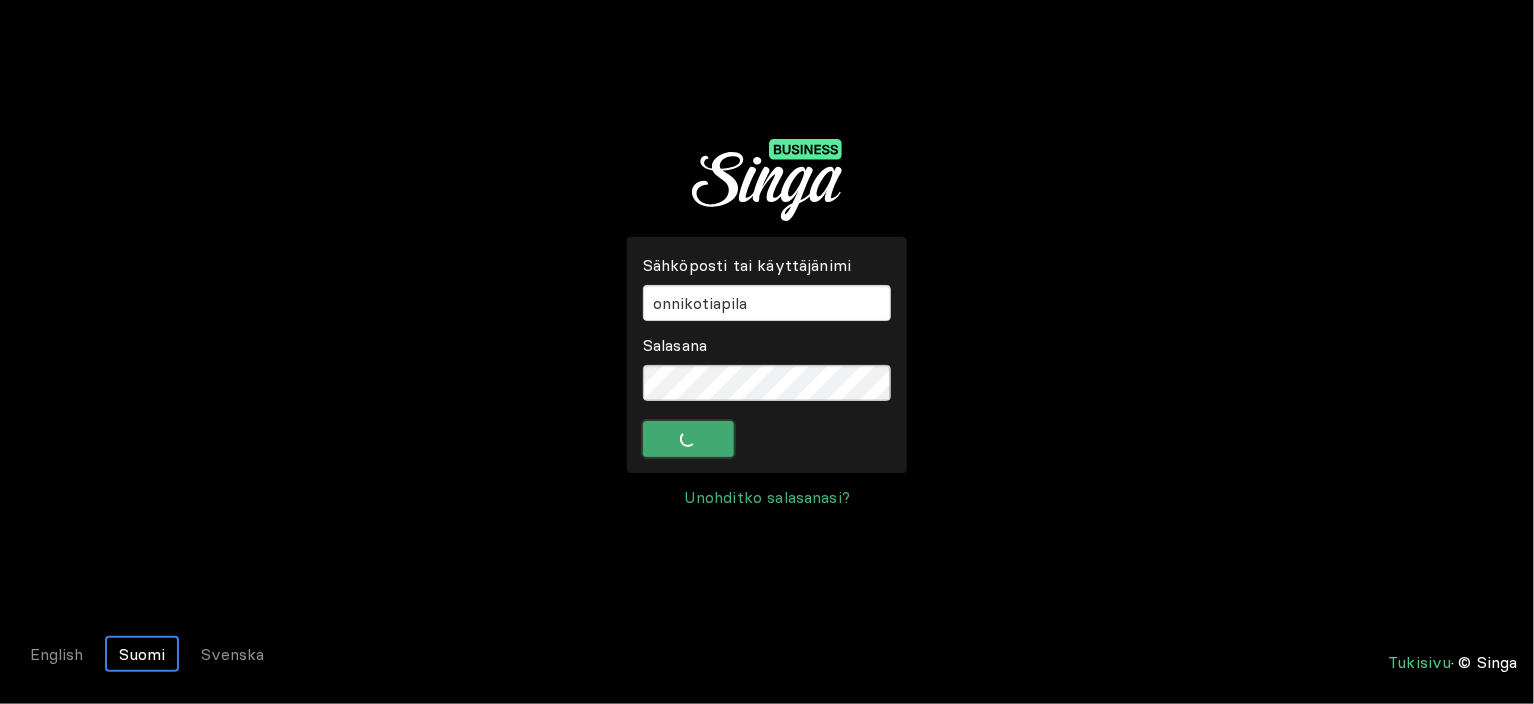 scroll, scrollTop: 0, scrollLeft: 0, axis: both 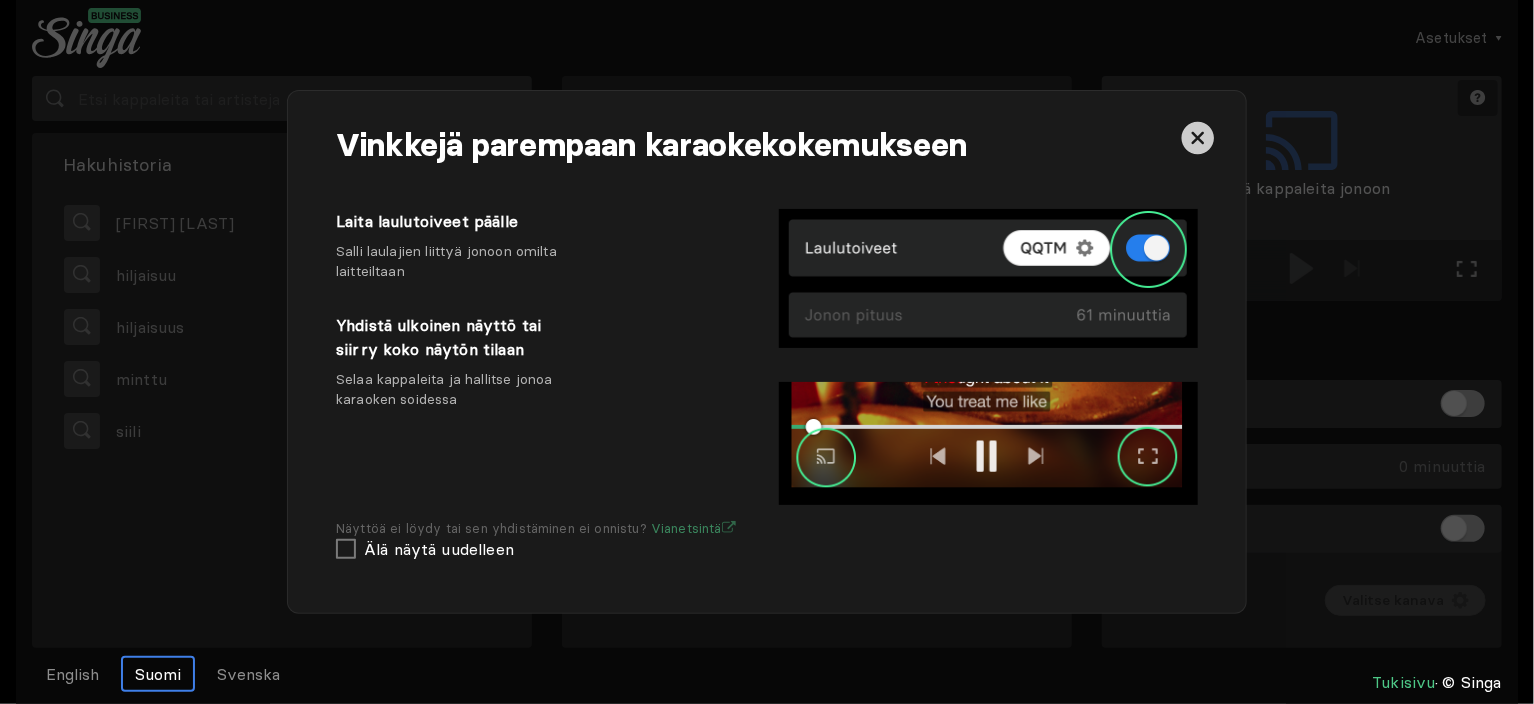 click at bounding box center [1198, 138] 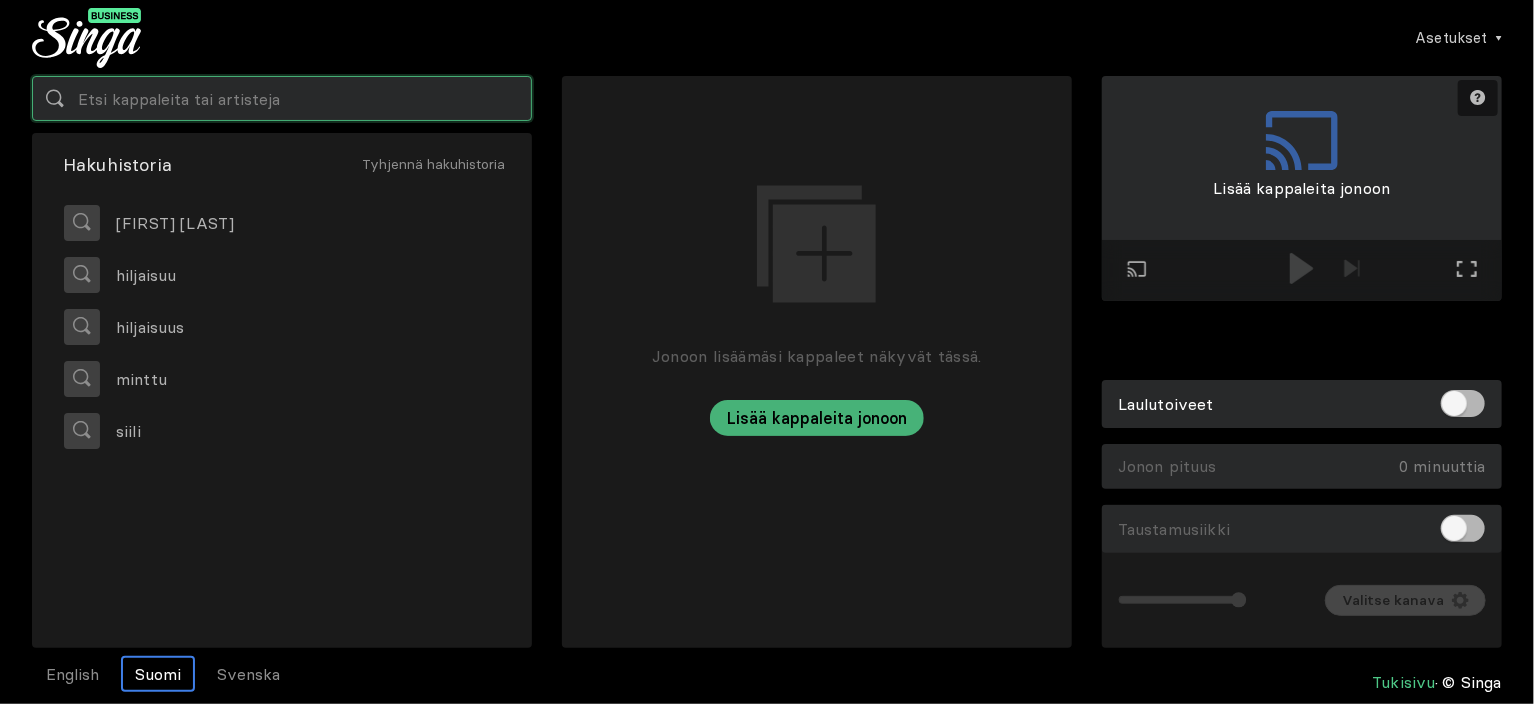 click at bounding box center (282, 98) 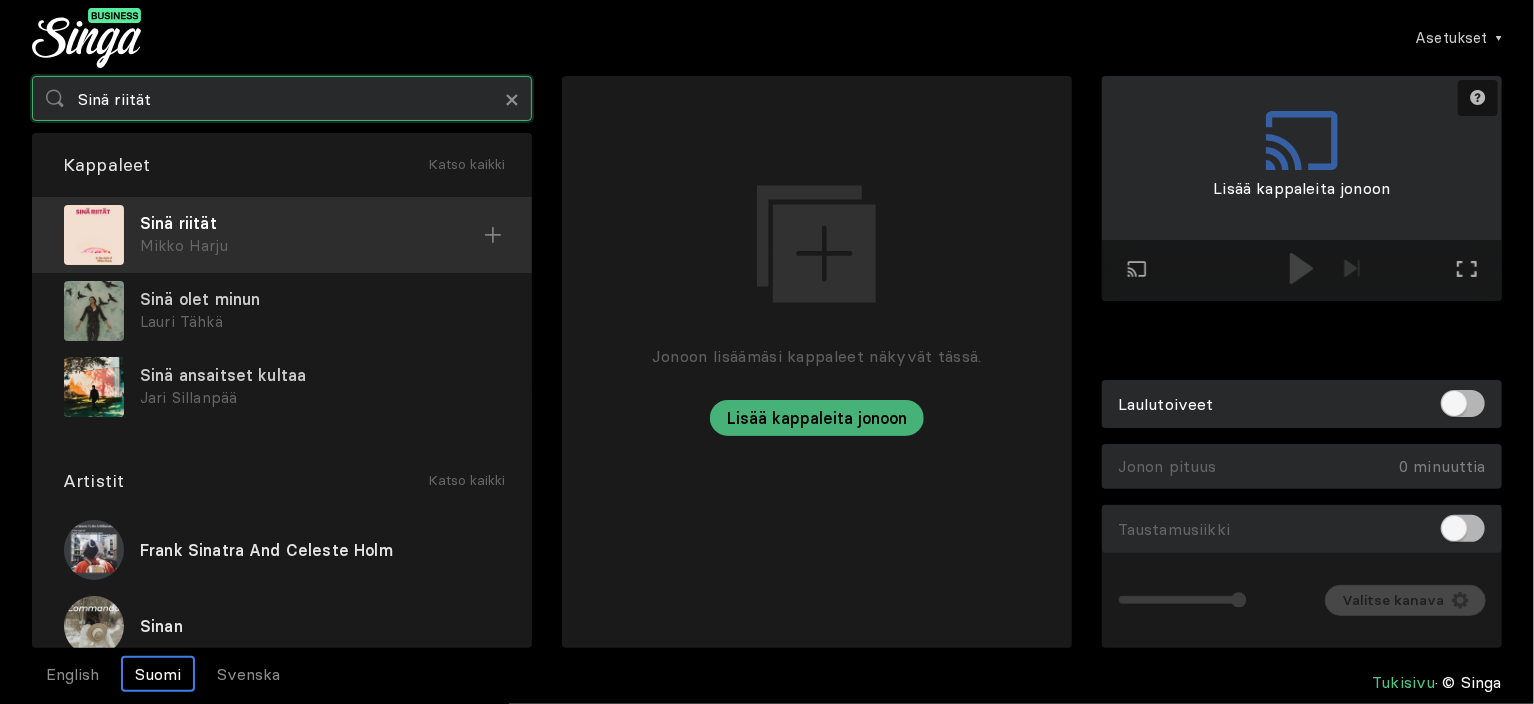type on "Sinä riität" 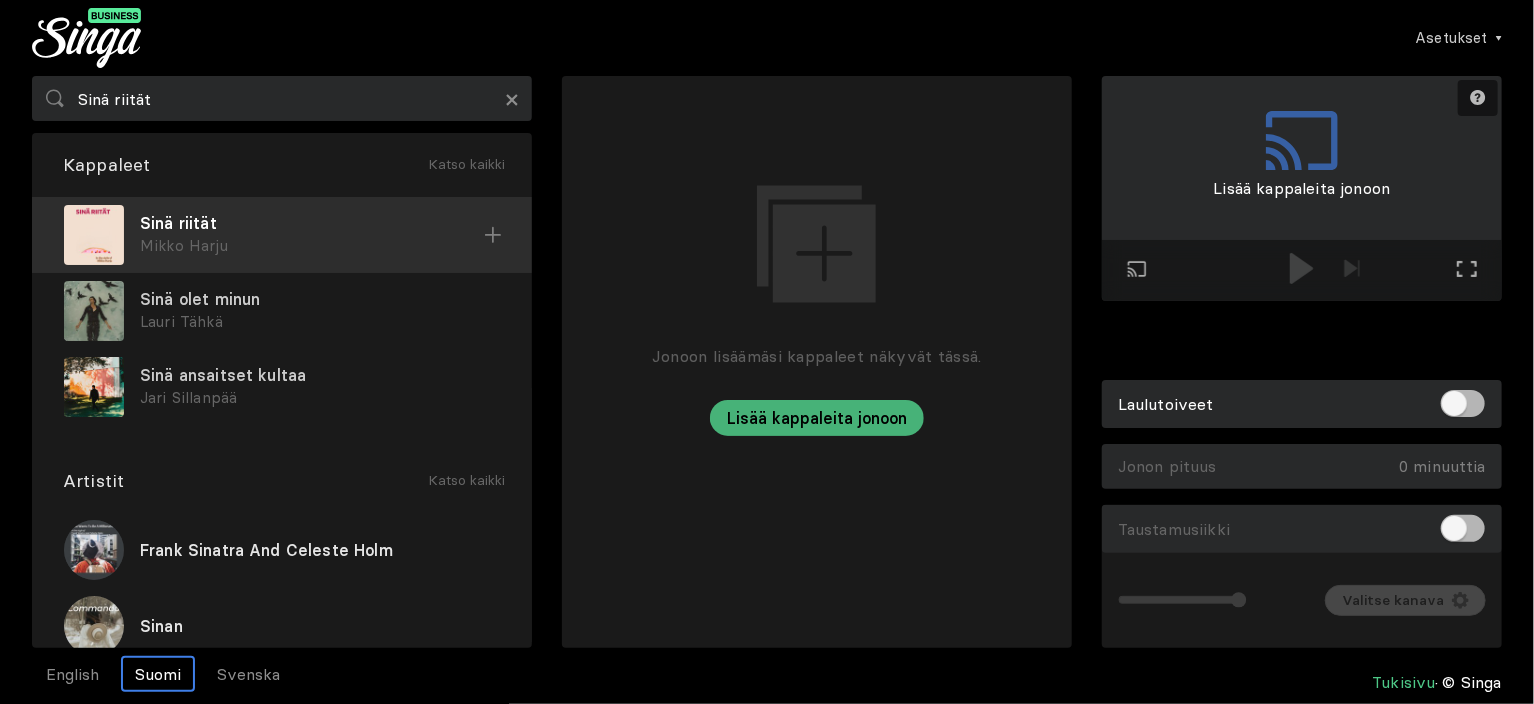 click on "Sinä riität [FIRST] [LAST]" at bounding box center (282, 235) 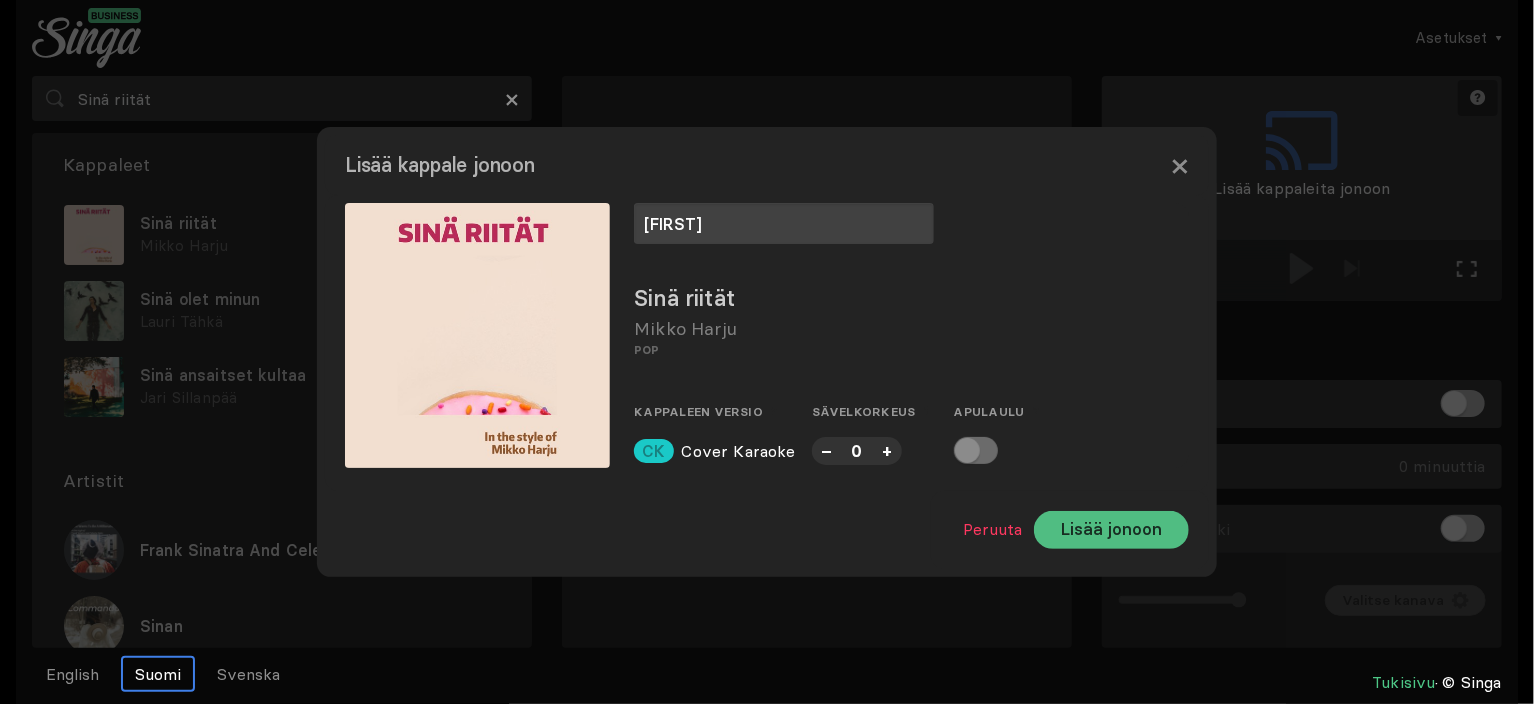 type on "[FIRST]" 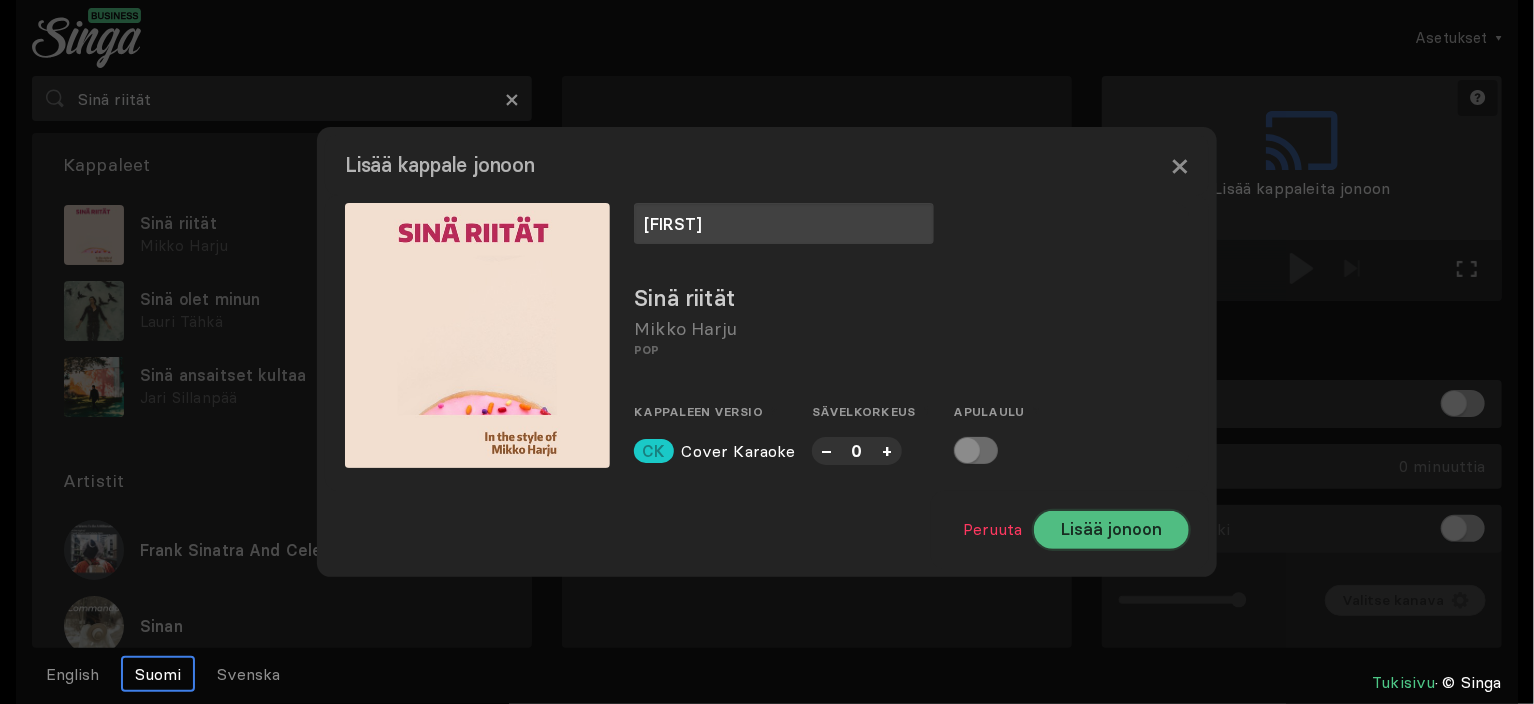 click on "Lisää jonoon" at bounding box center (1111, 530) 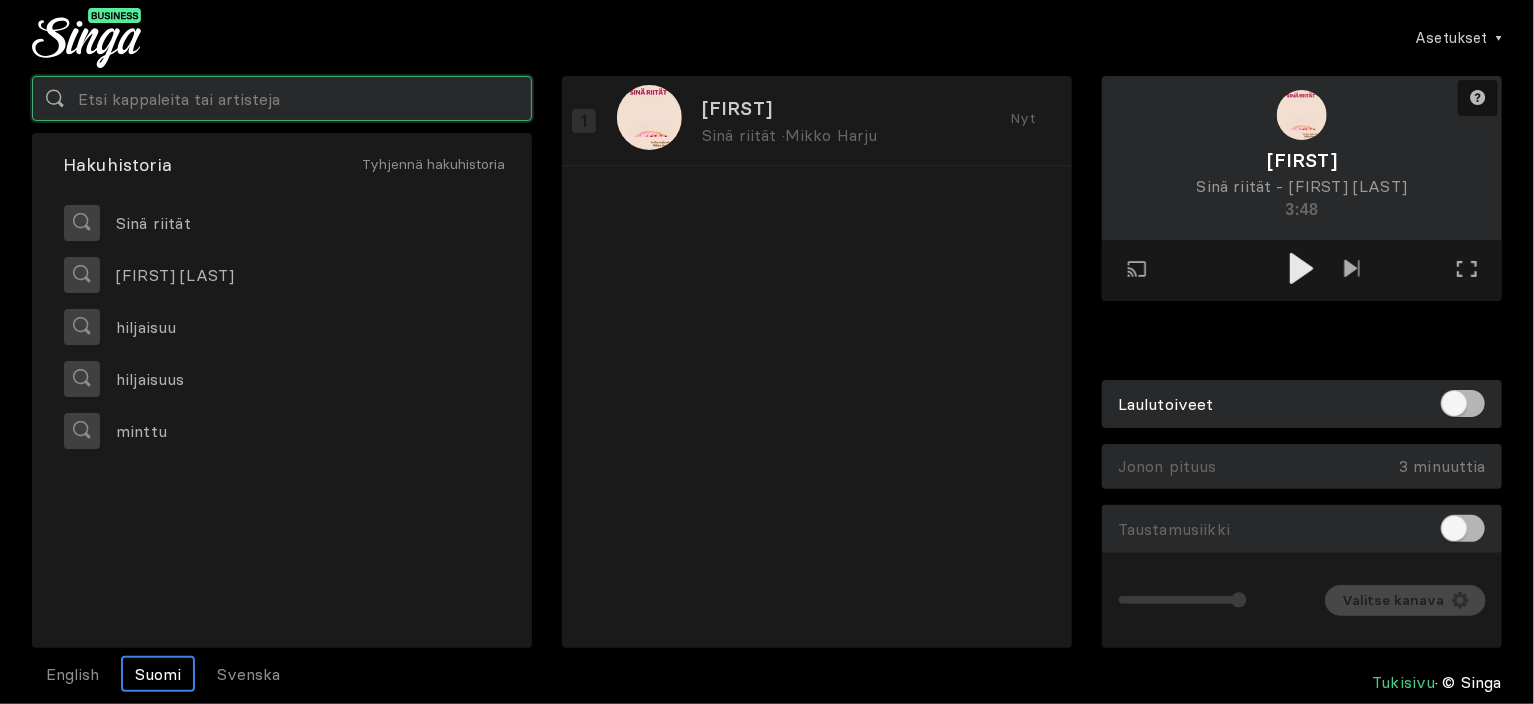 click at bounding box center (282, 98) 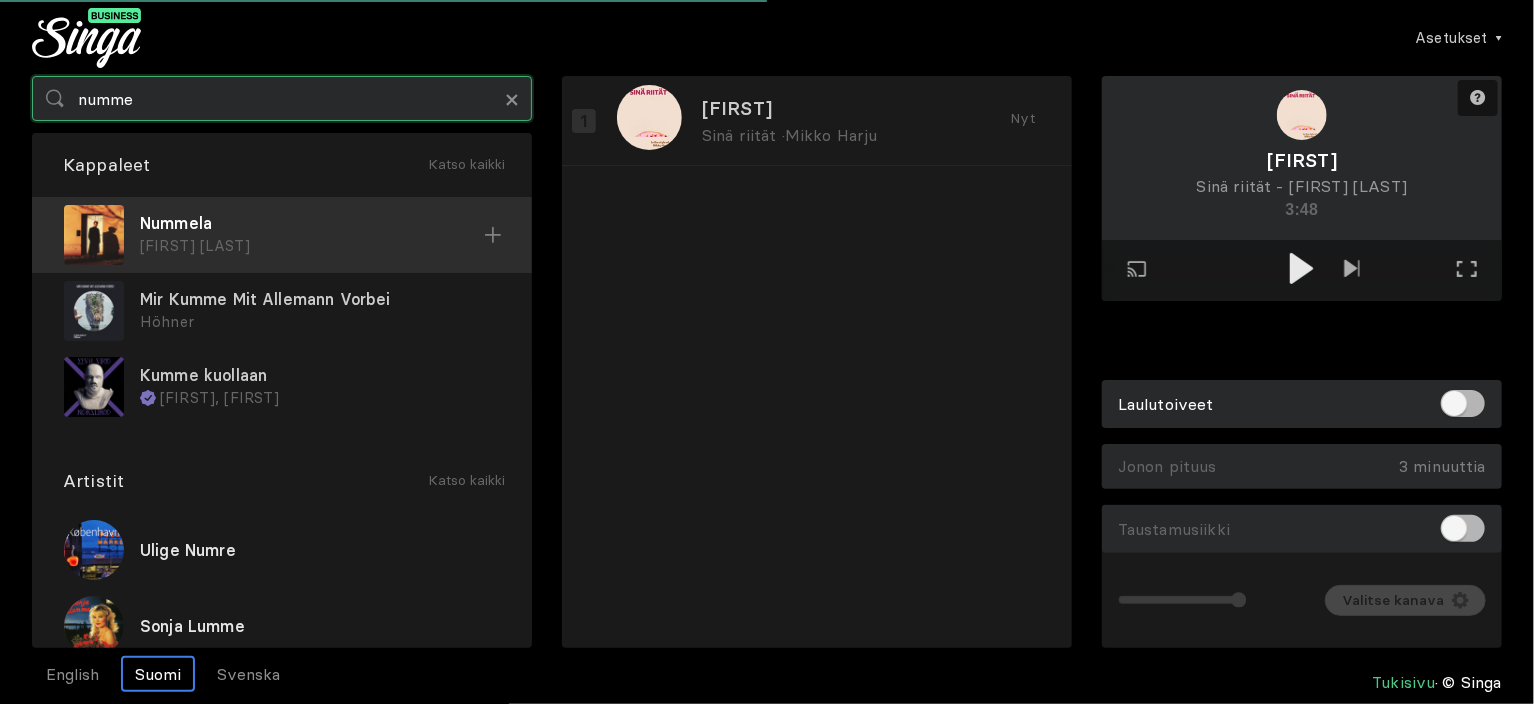 type on "numme" 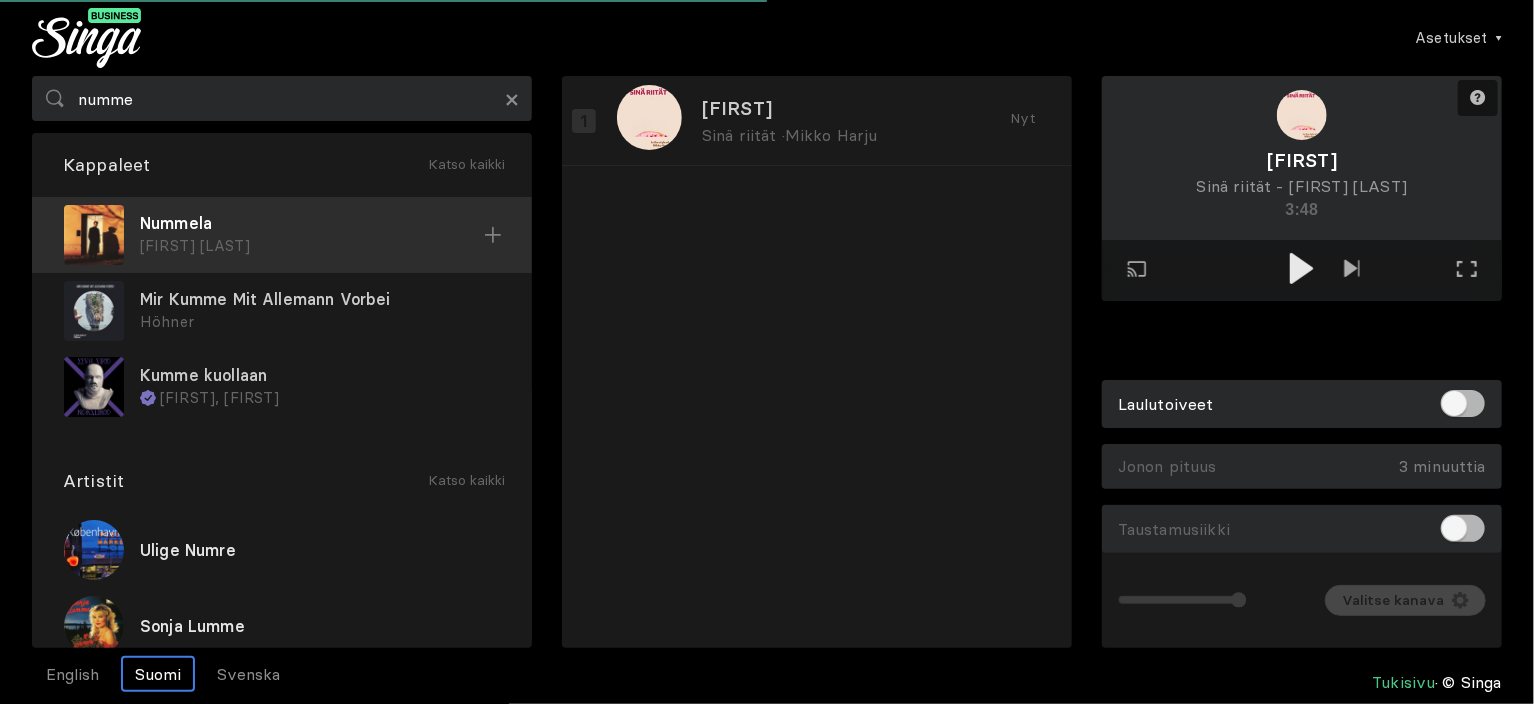 click on "Nummela" at bounding box center (312, 223) 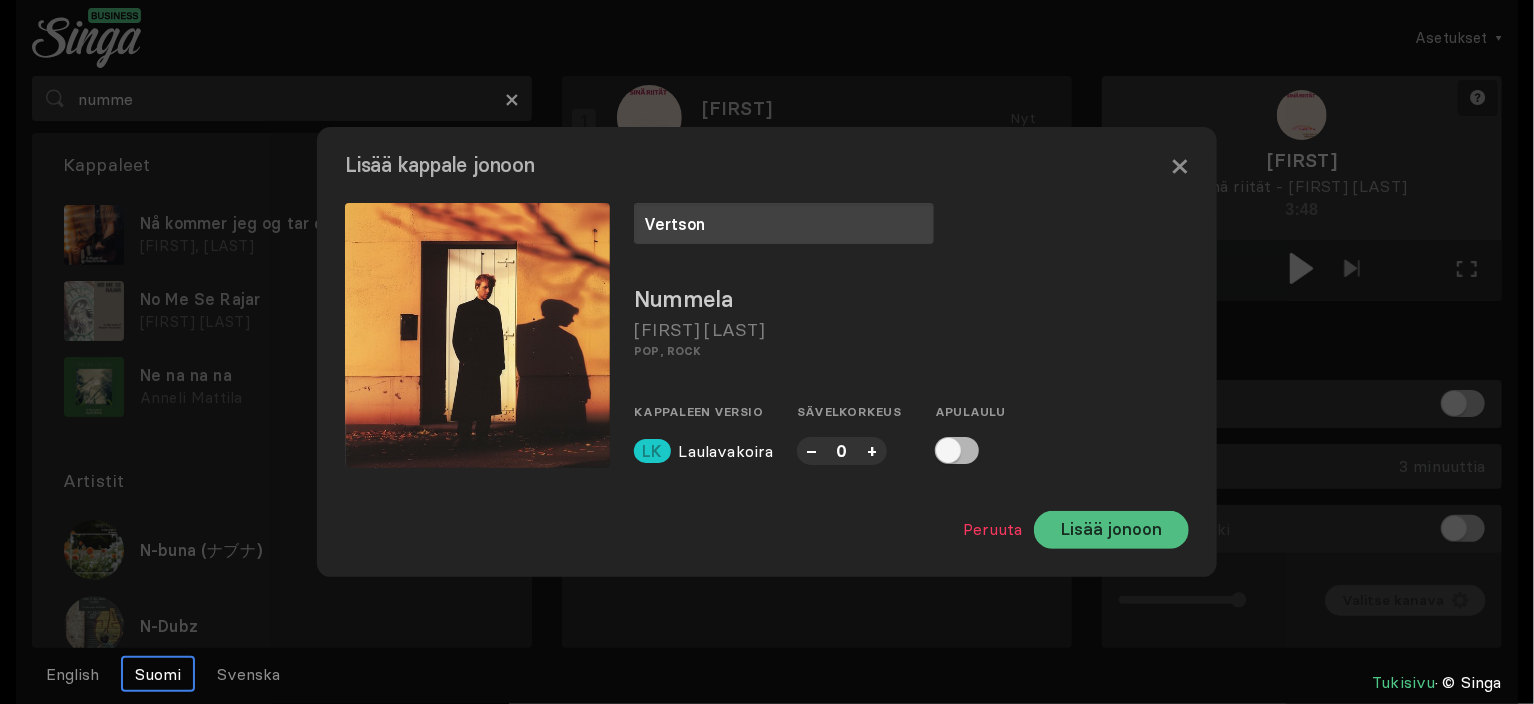 type on "Vertson" 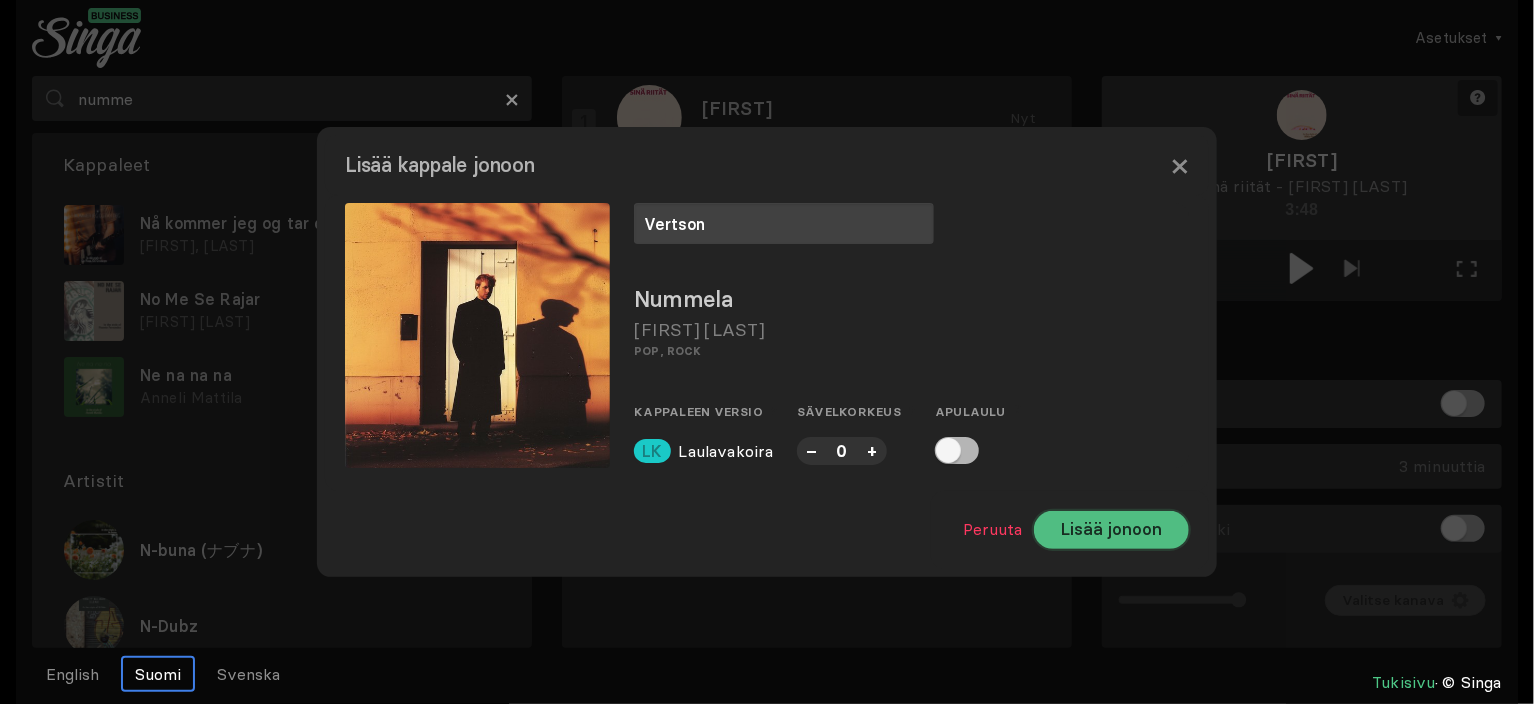 click on "Lisää jonoon" at bounding box center [1111, 530] 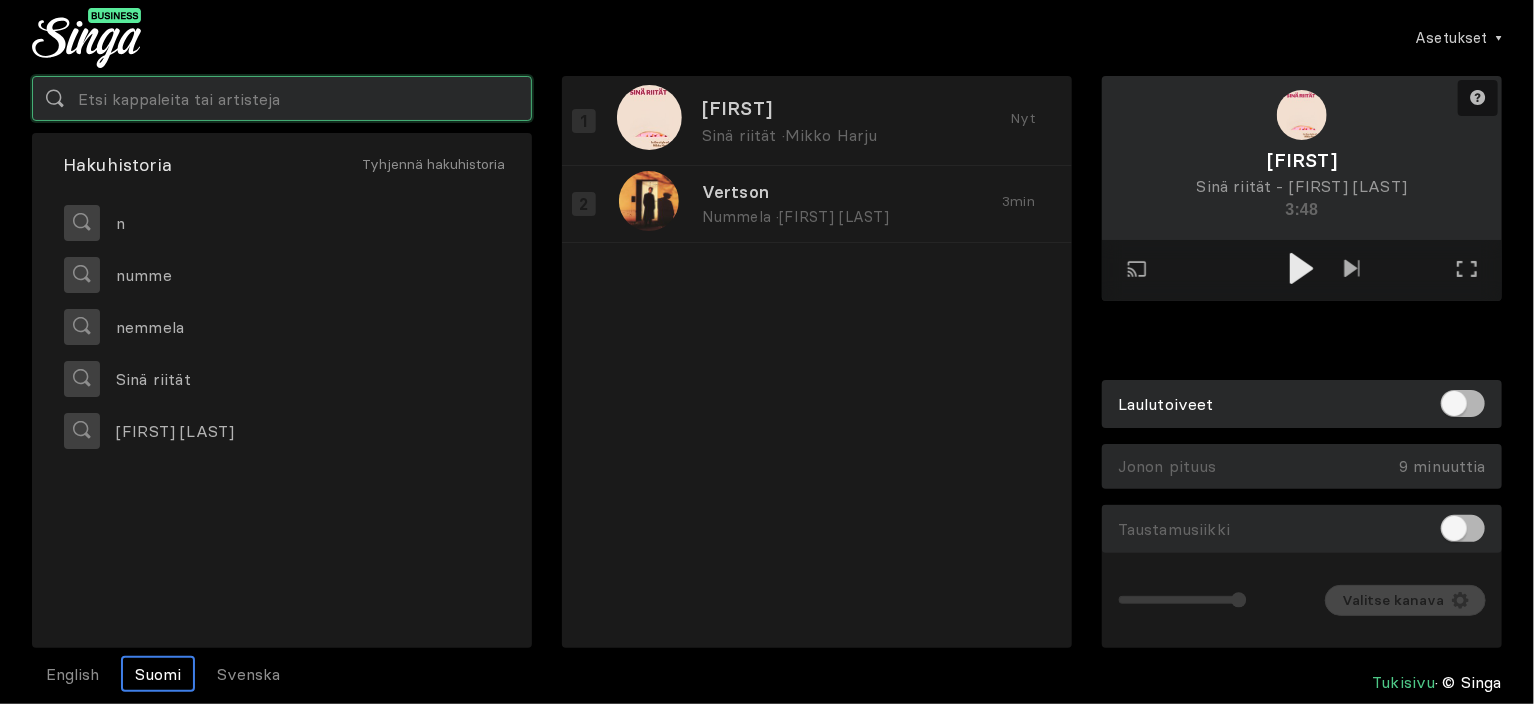 click at bounding box center (282, 98) 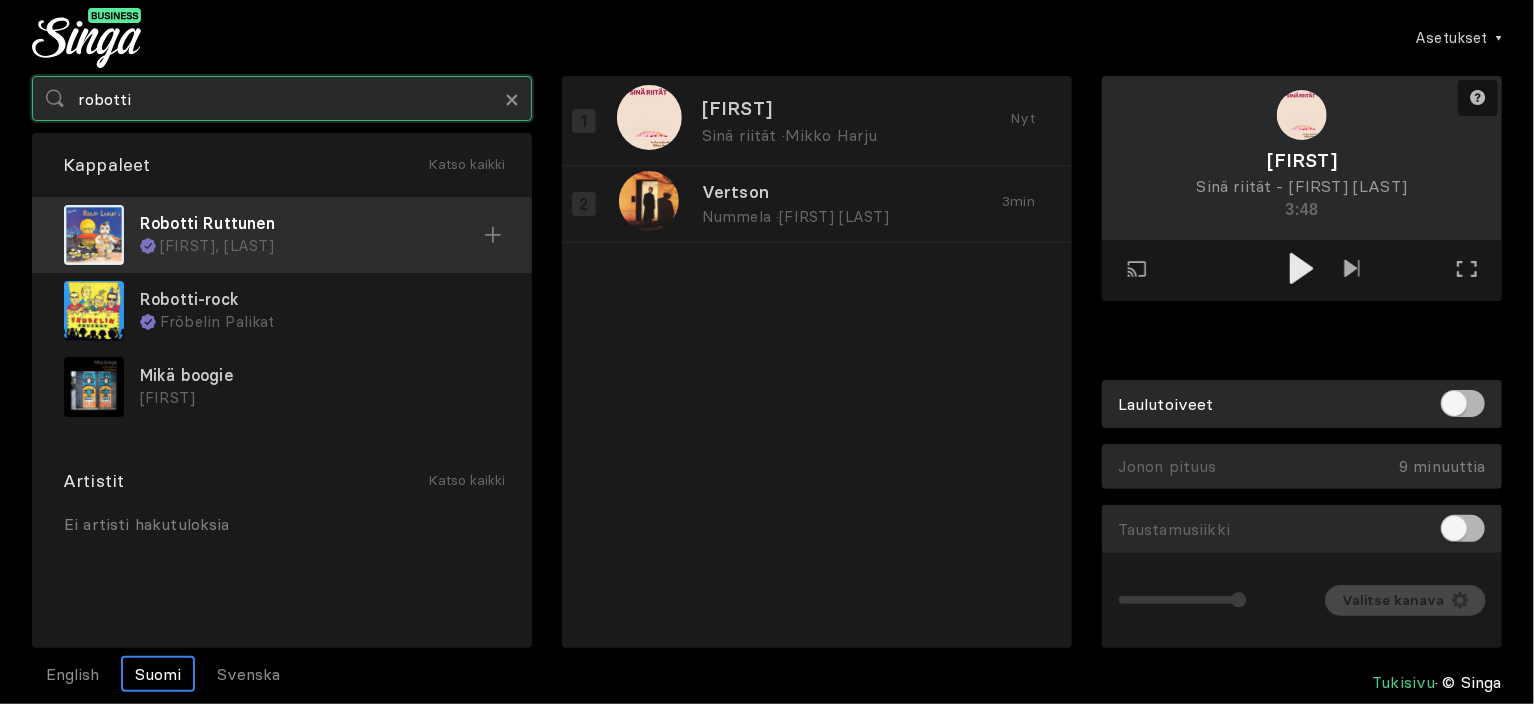 type on "robotti" 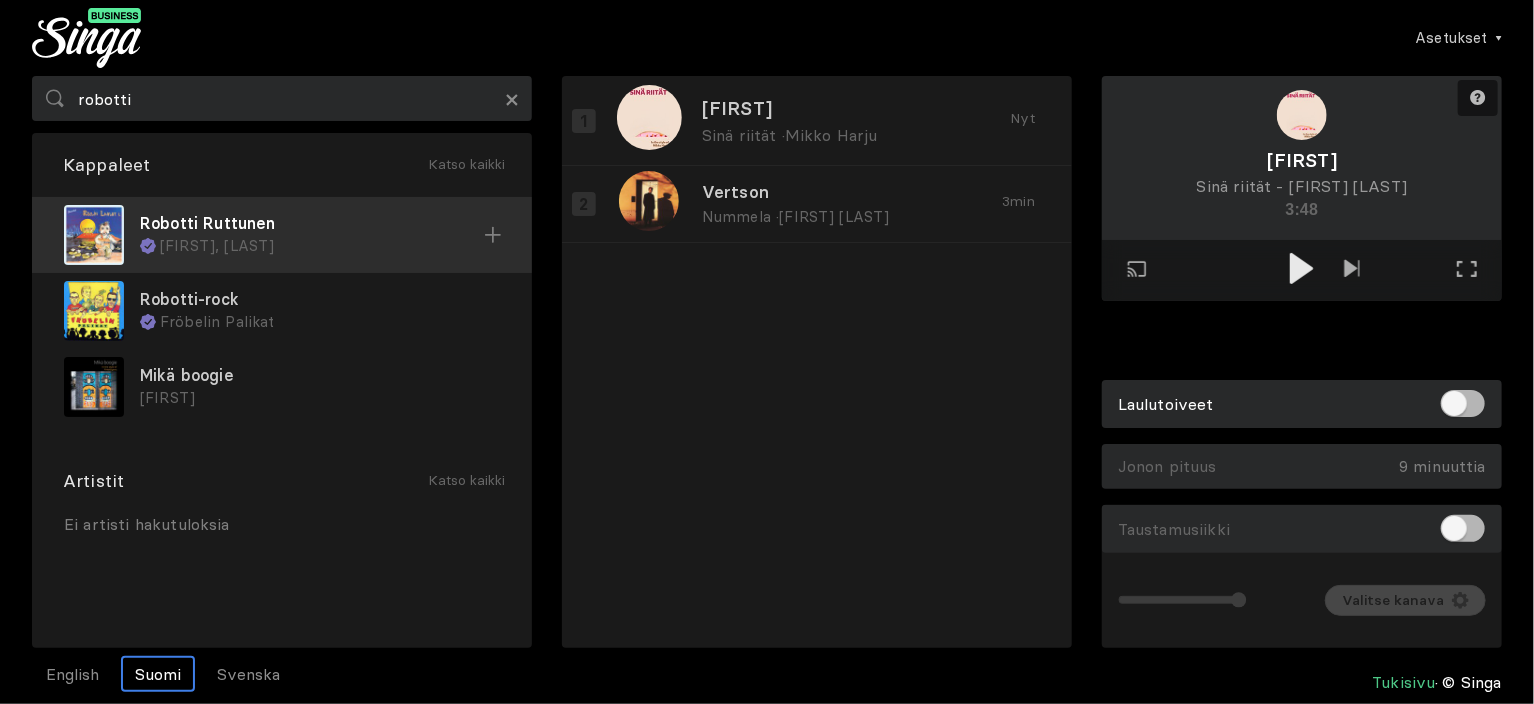 click on "[FIRST], [LAST]" at bounding box center [322, 246] 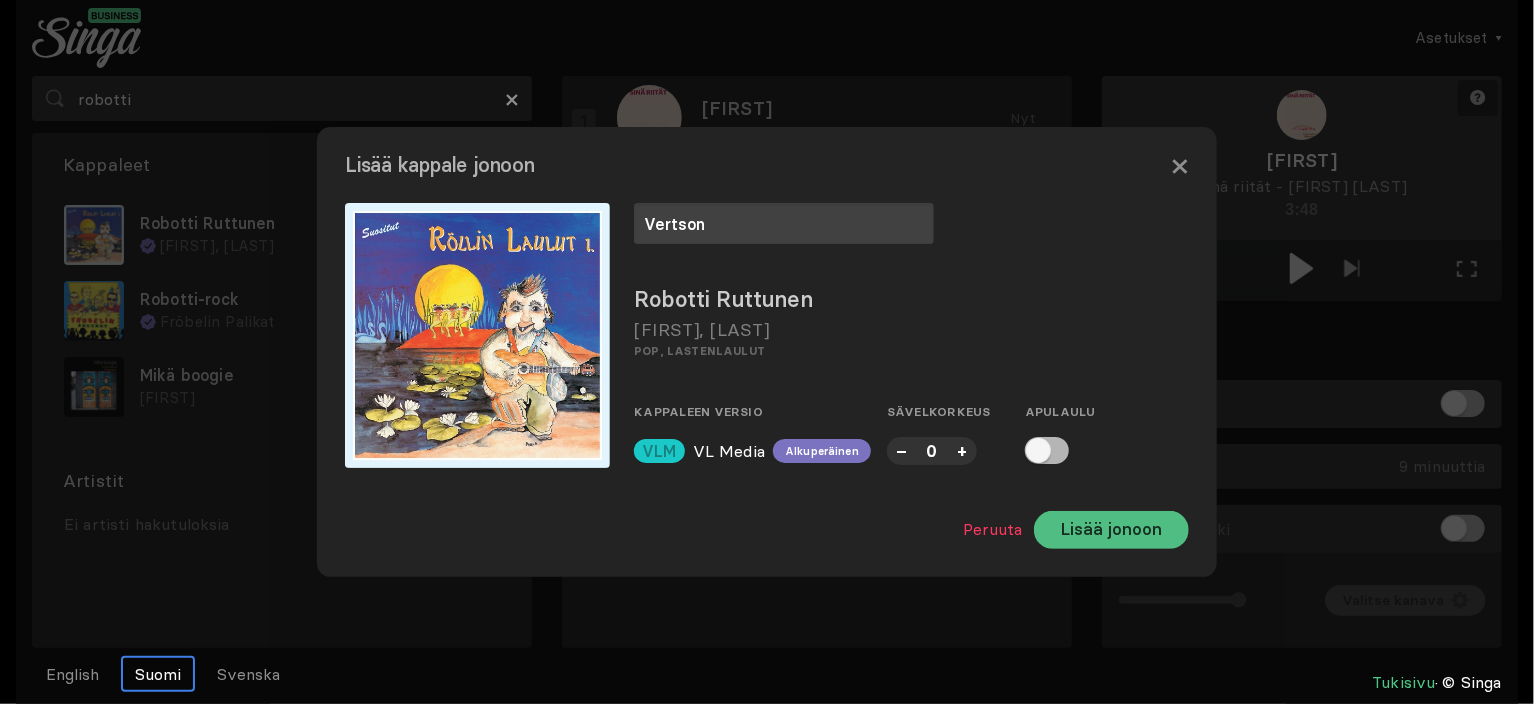 type on "Vertson" 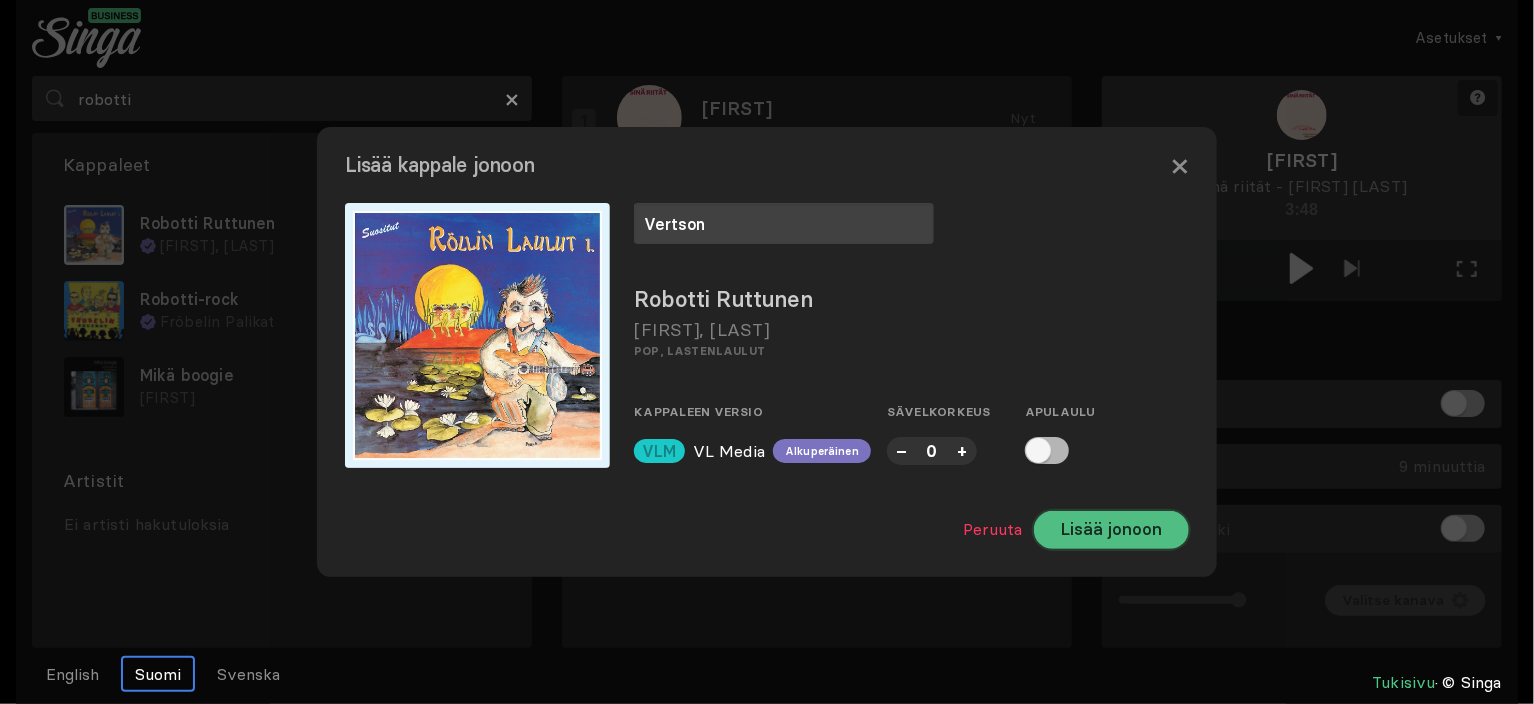 click on "Lisää jonoon" at bounding box center (1111, 530) 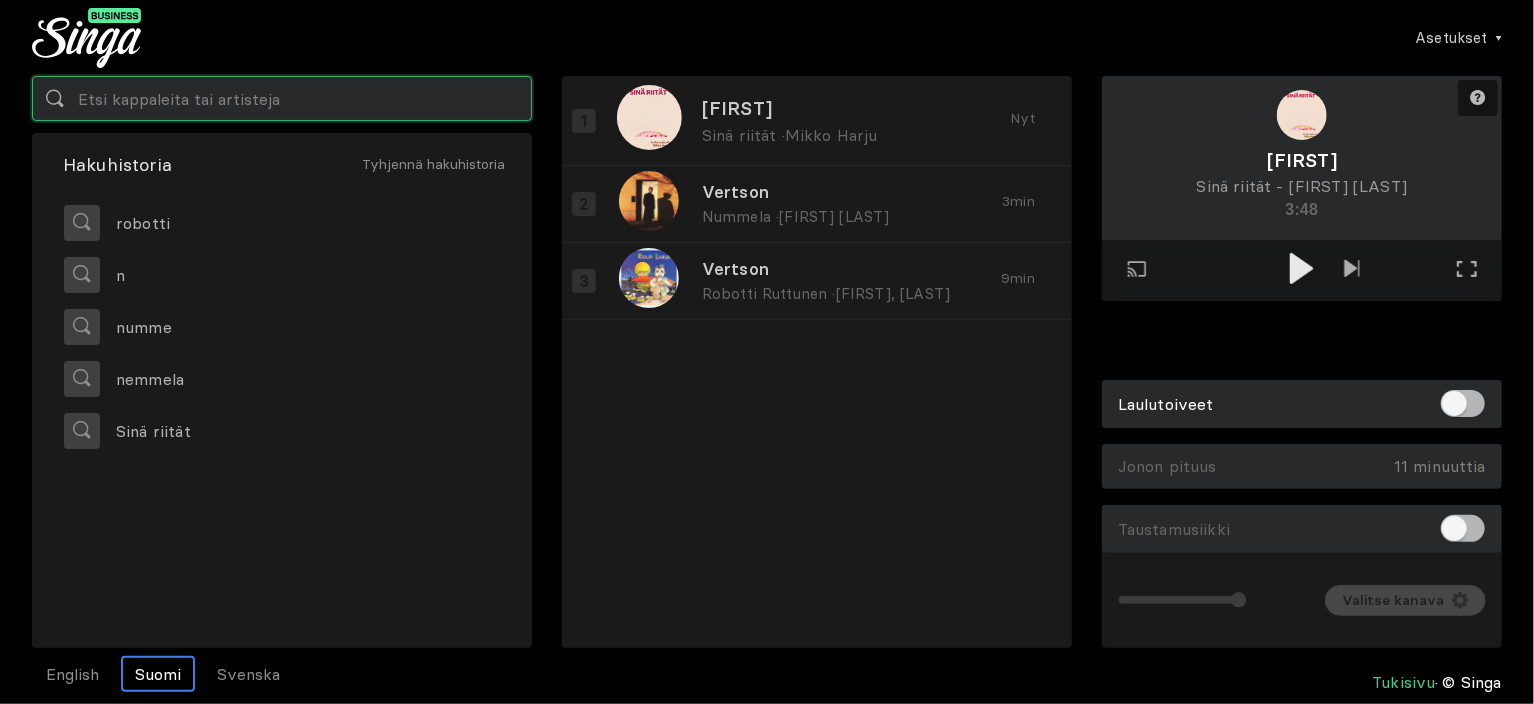 click at bounding box center (282, 98) 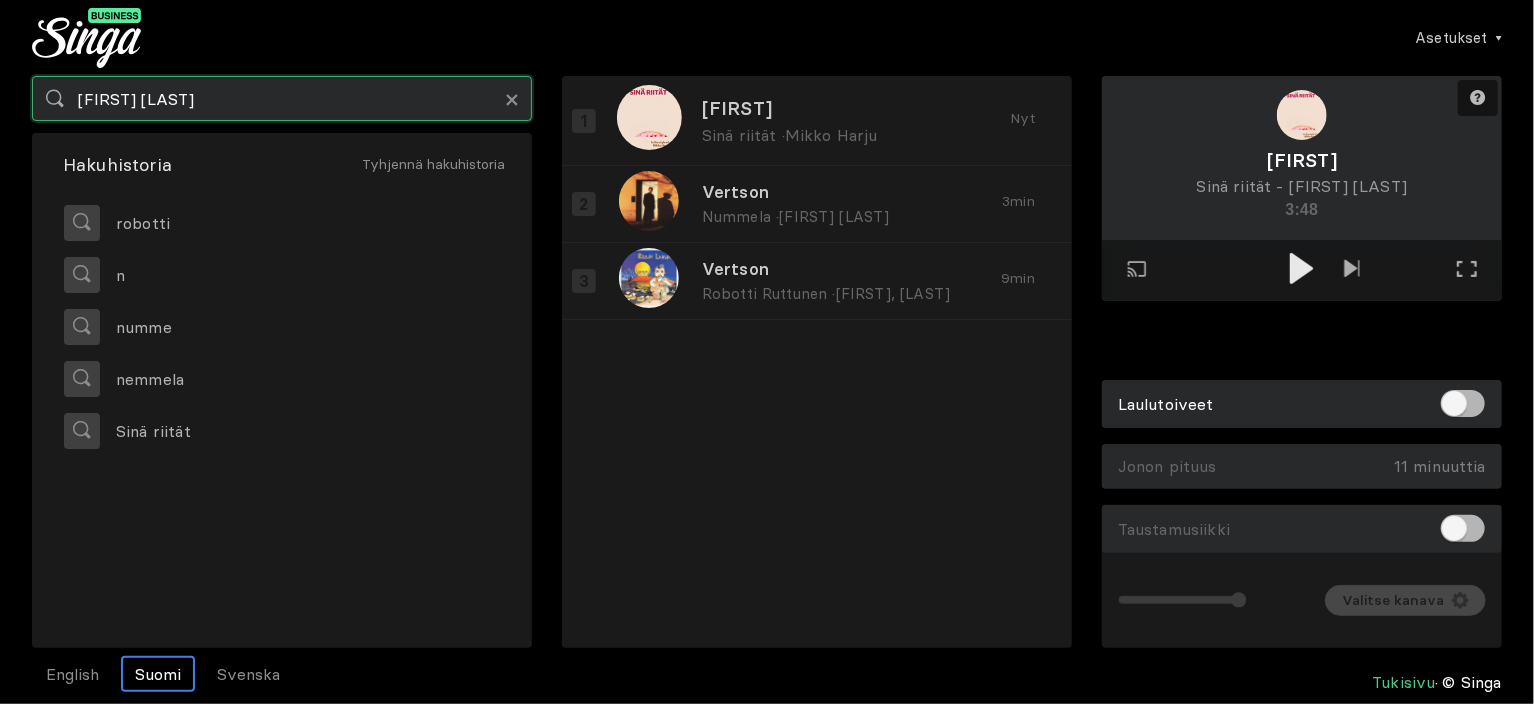 type on "[FIRST] [LAST]" 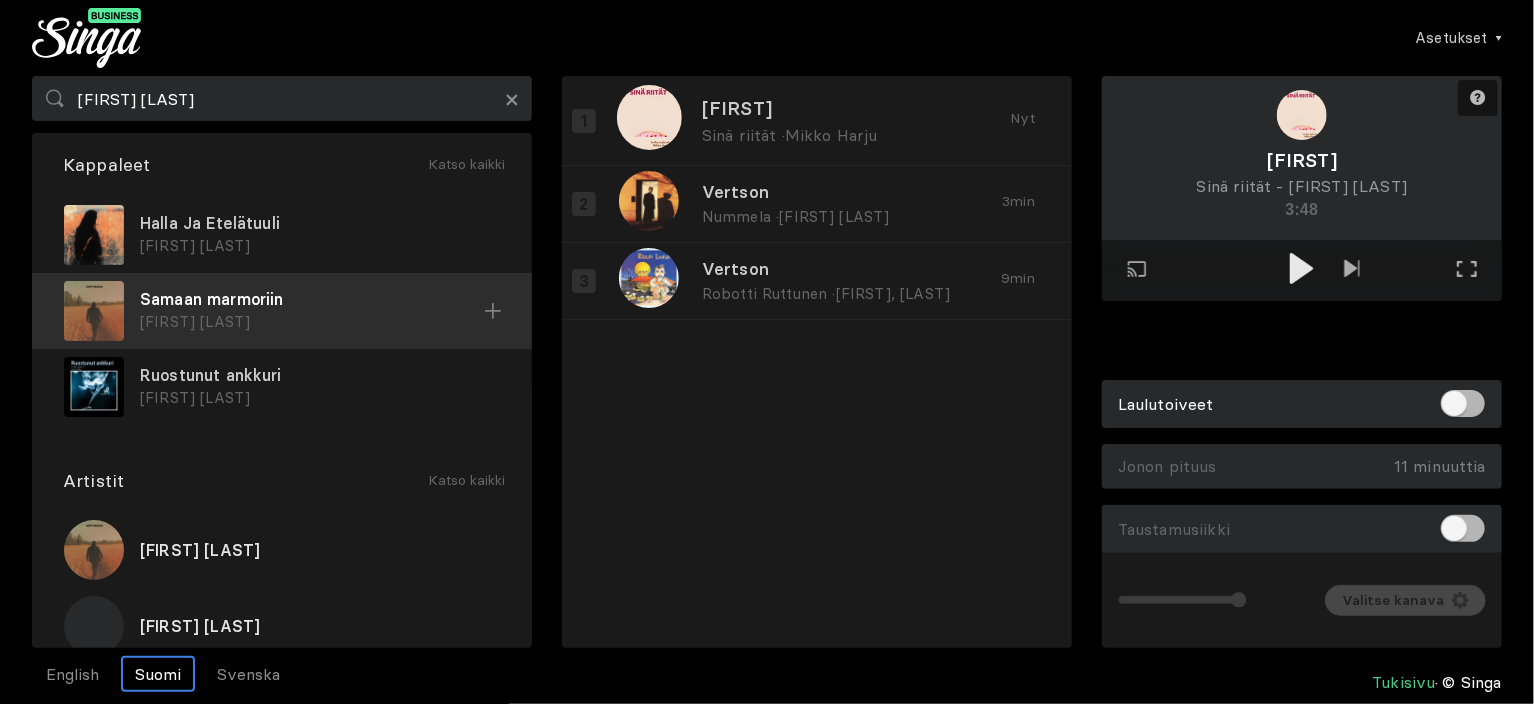click on "Samaan marmoriin" at bounding box center (320, 223) 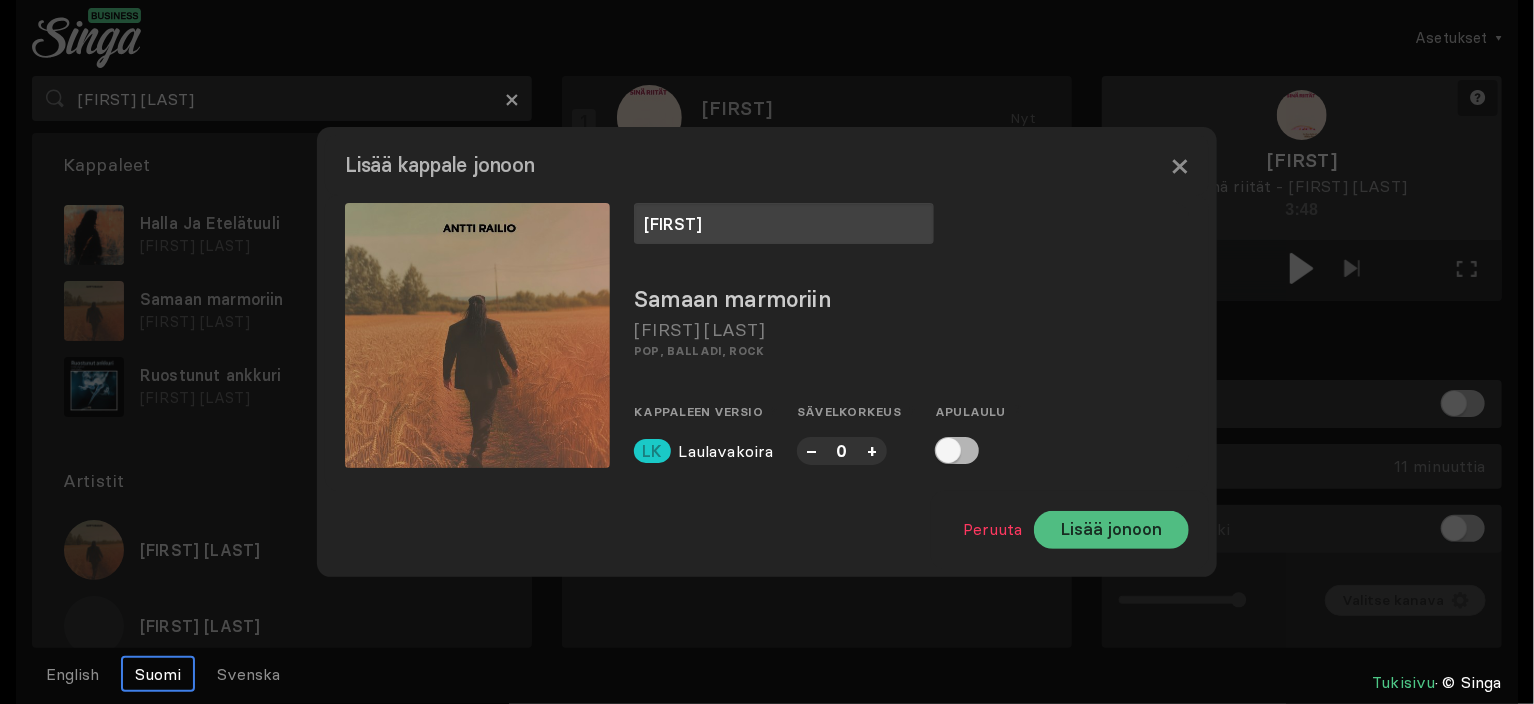 type on "[FIRST]" 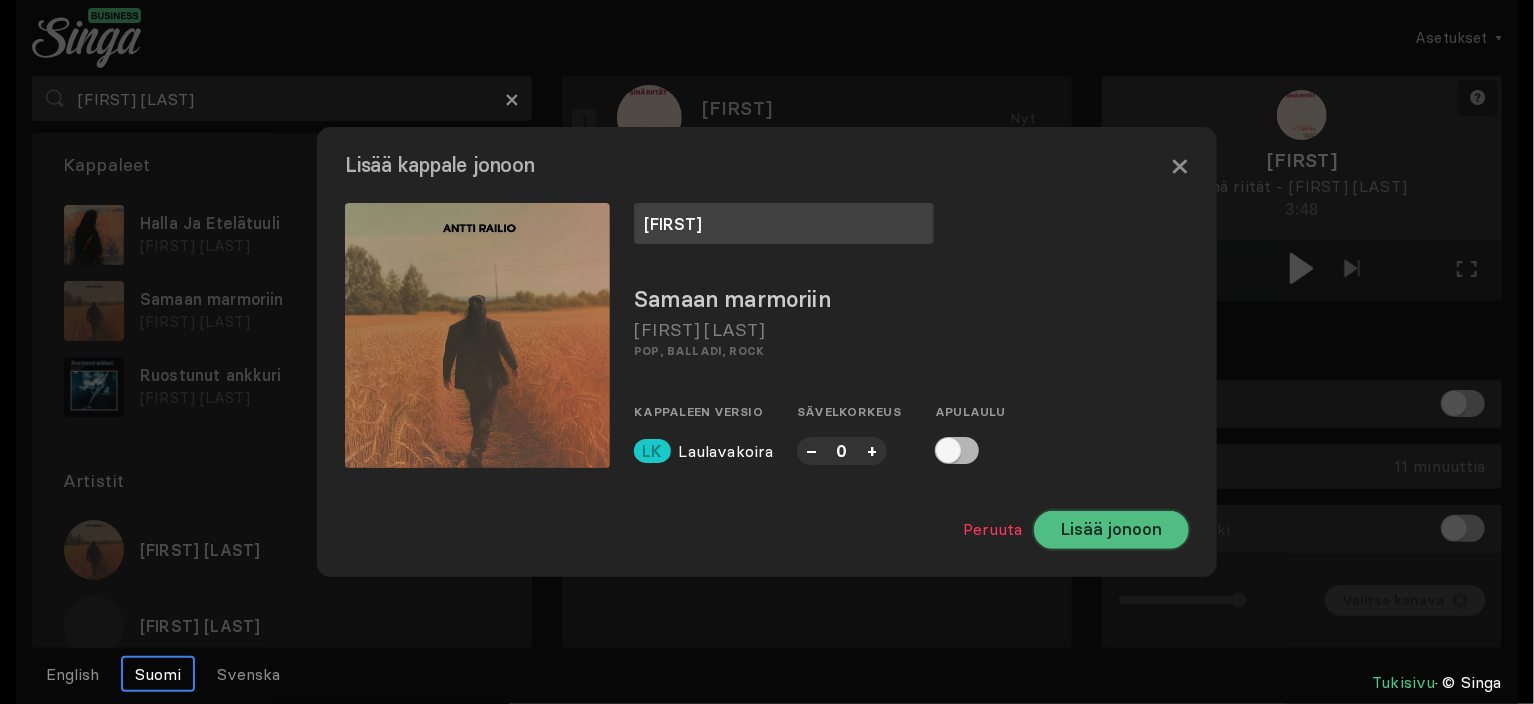 click on "Lisää jonoon" at bounding box center (1111, 530) 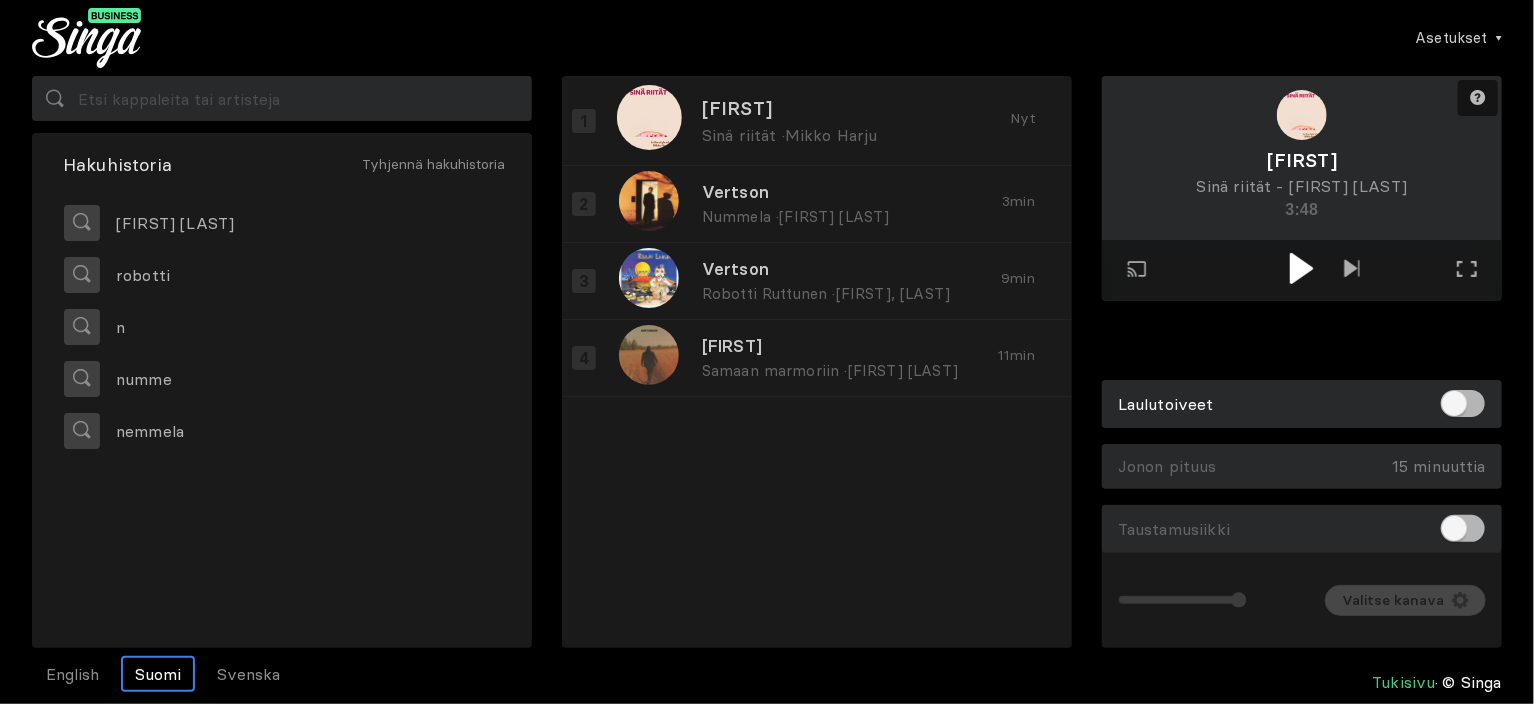 click at bounding box center [1301, 268] 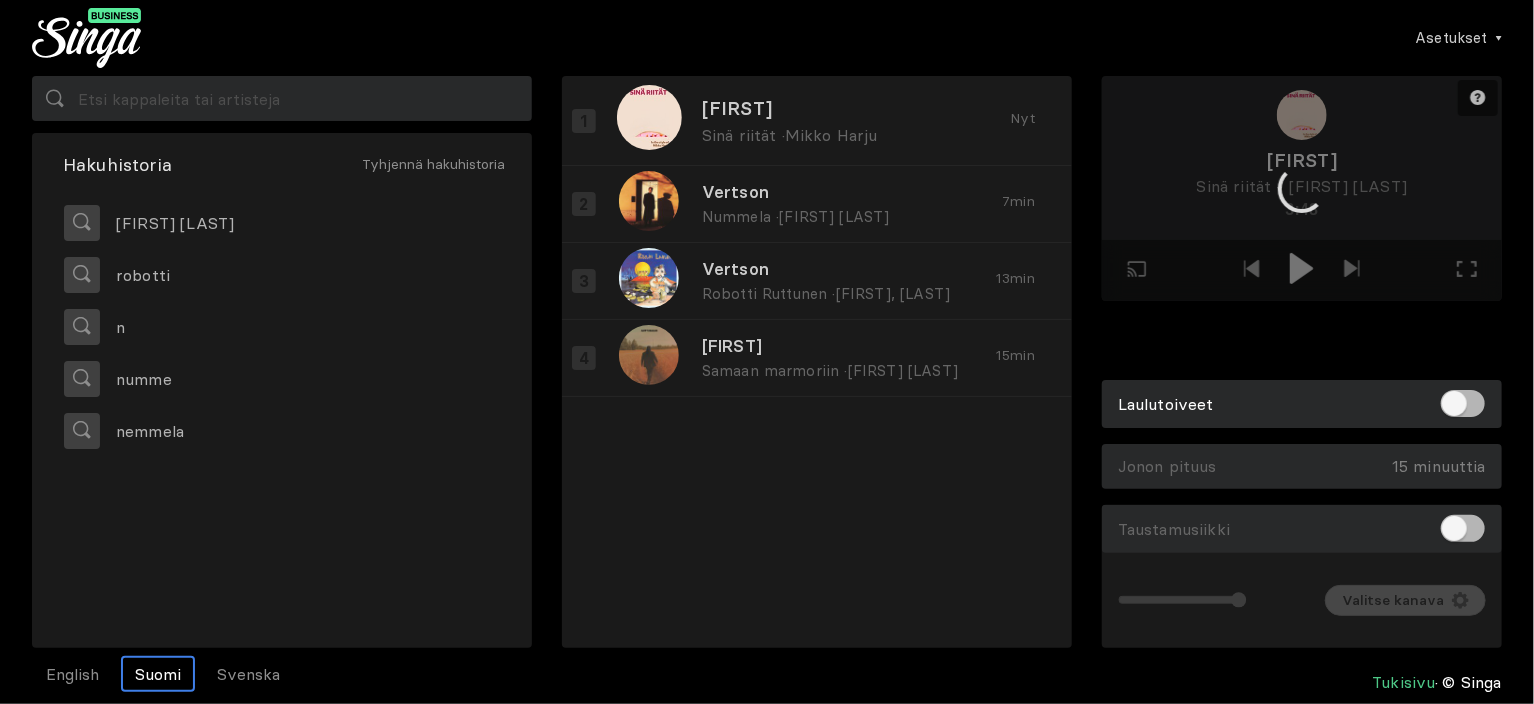 click at bounding box center (1302, 188) 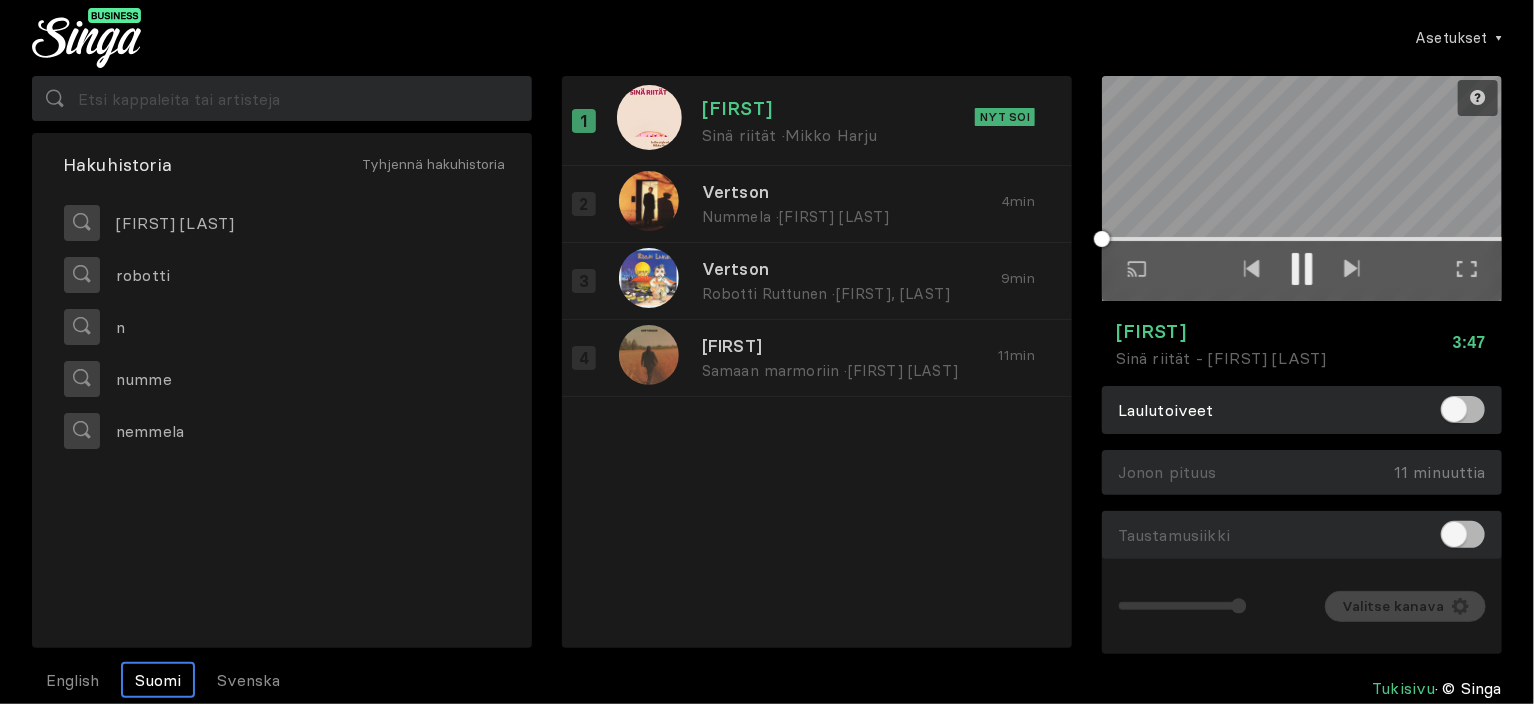 click at bounding box center [1467, 269] 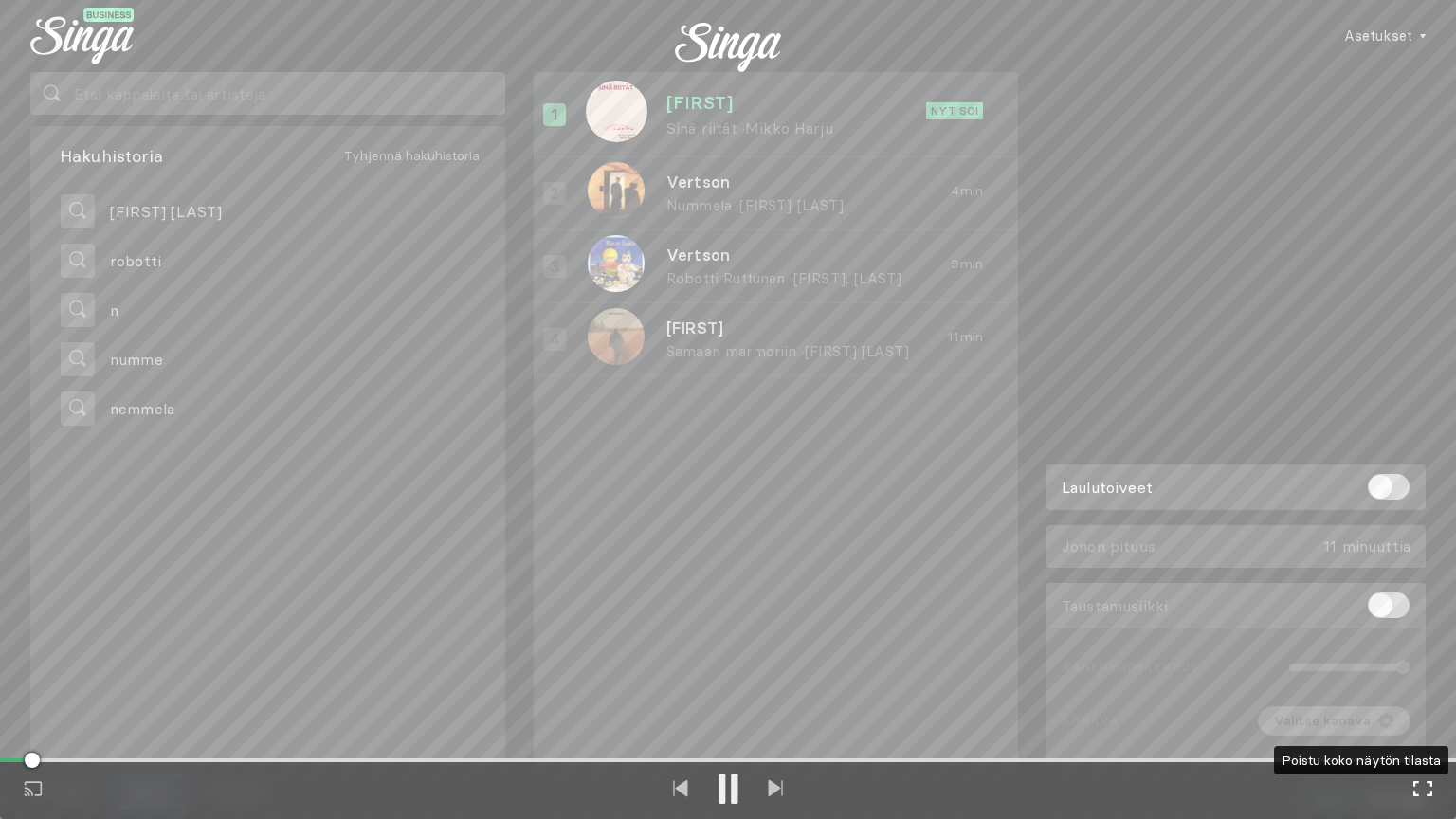 click at bounding box center [1423, 789] 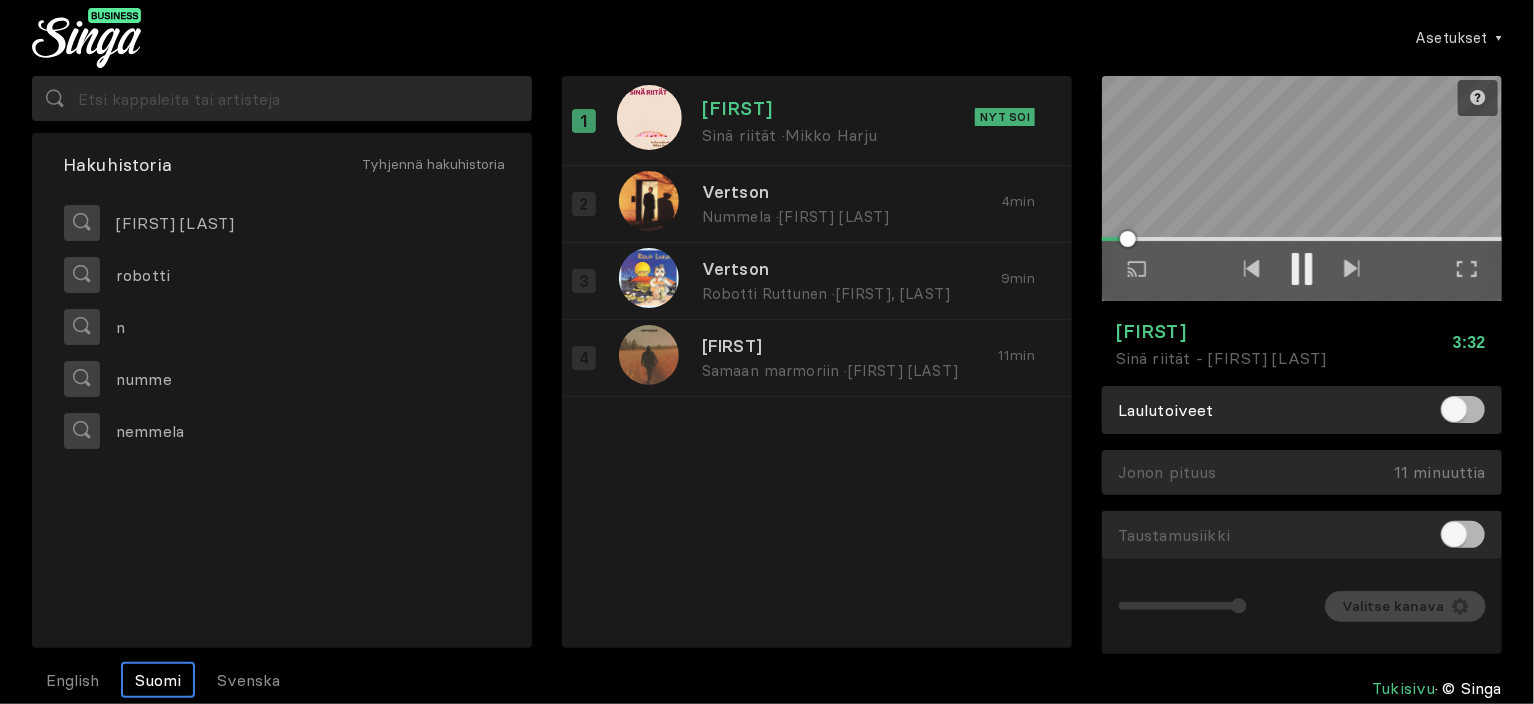 drag, startPoint x: 1467, startPoint y: 275, endPoint x: 1466, endPoint y: 396, distance: 121.004135 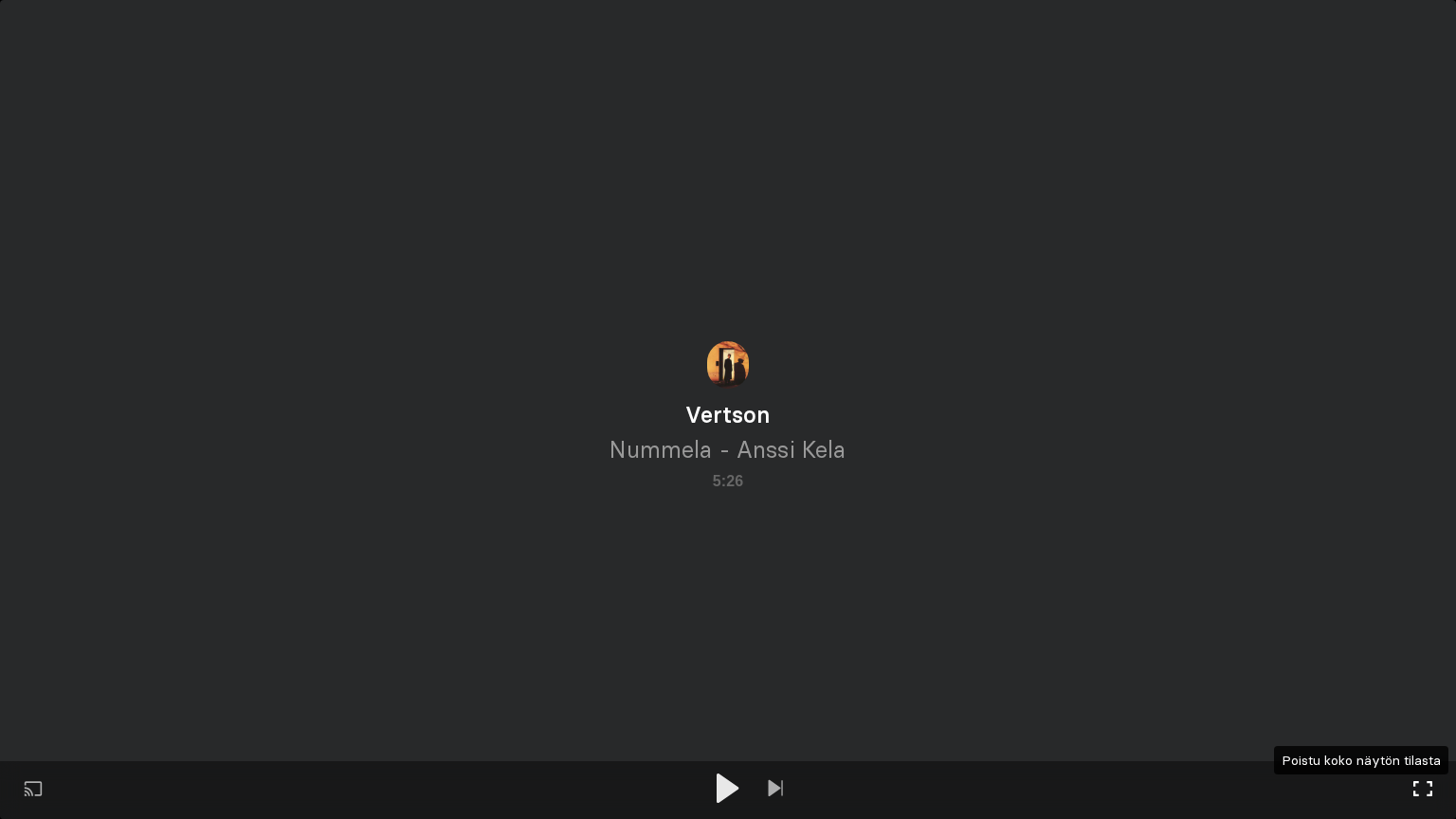 click at bounding box center [1423, 789] 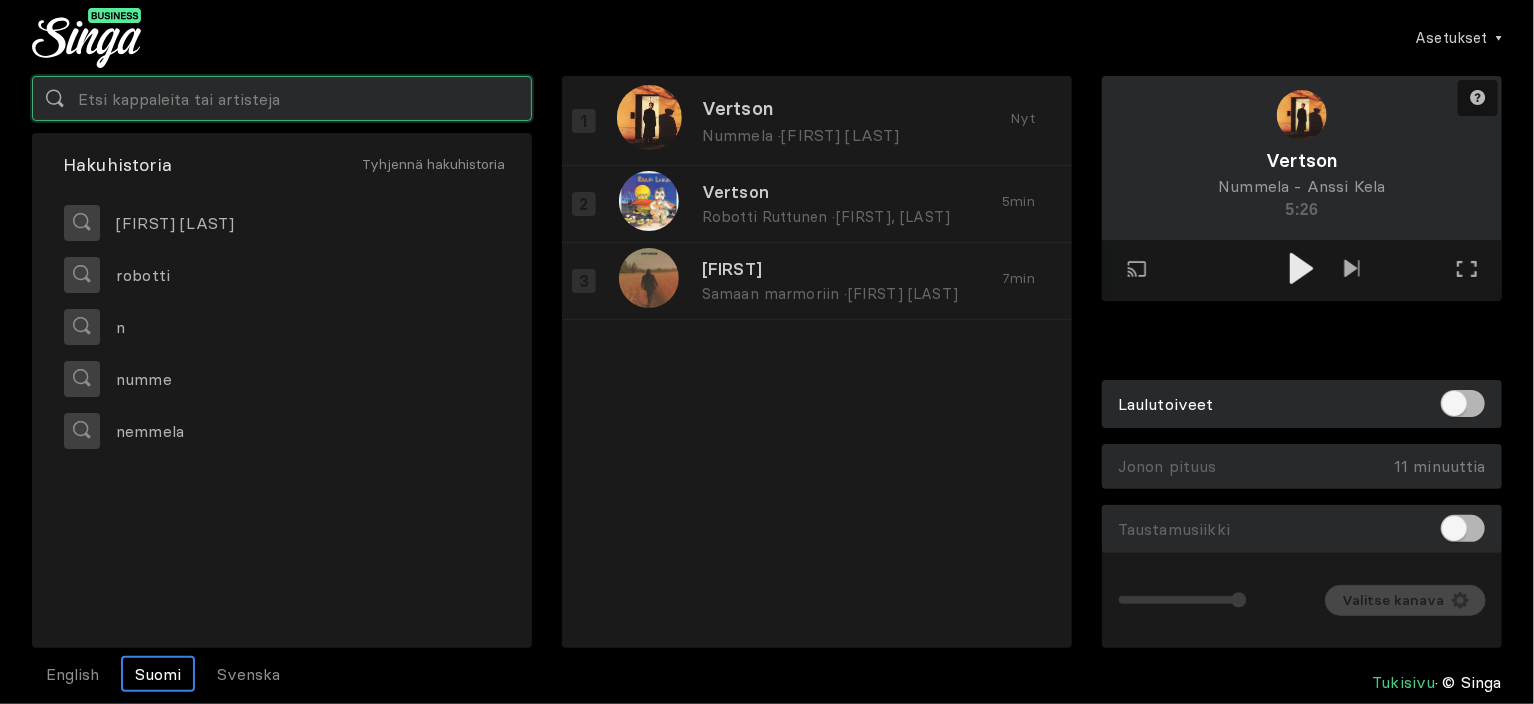 click at bounding box center [282, 98] 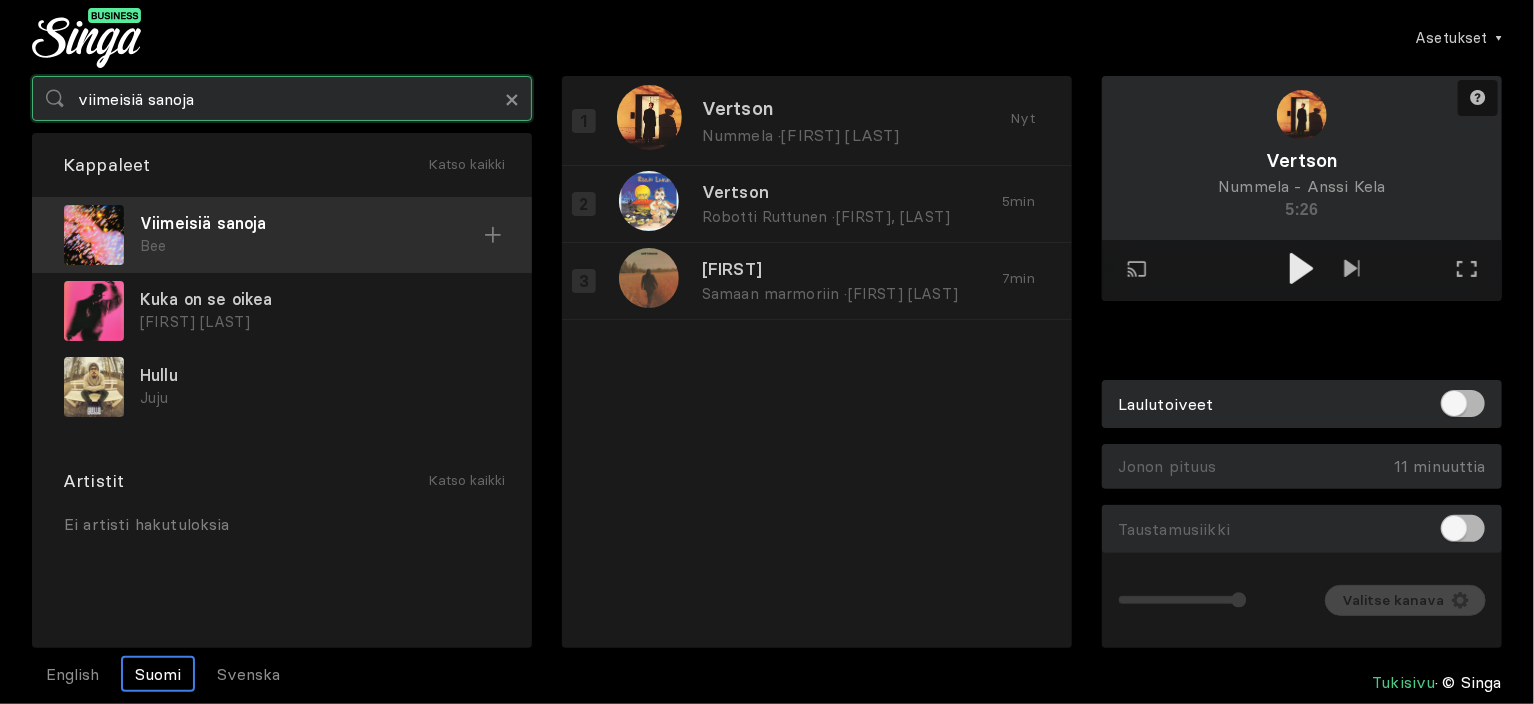 type on "viimeisiä sanoja" 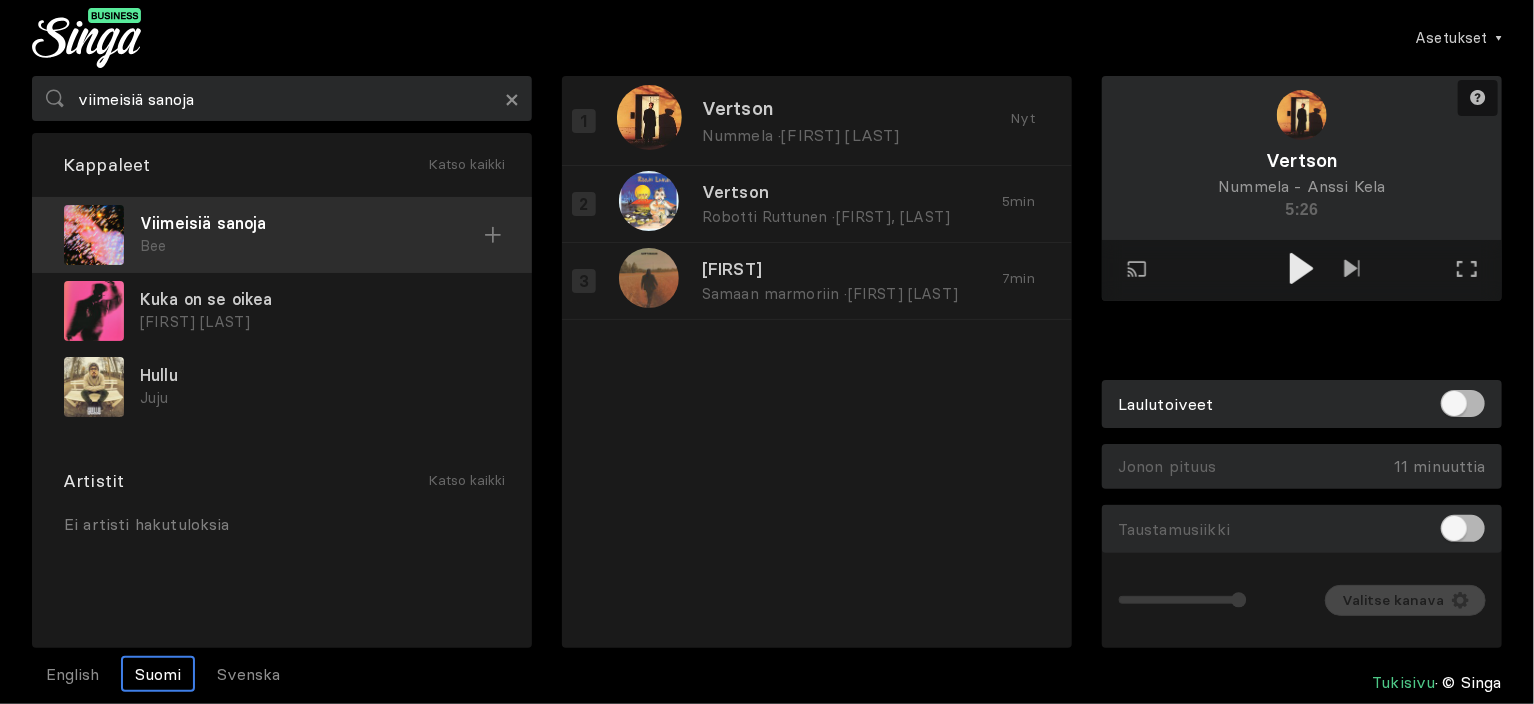 click on "Bee" at bounding box center [312, 246] 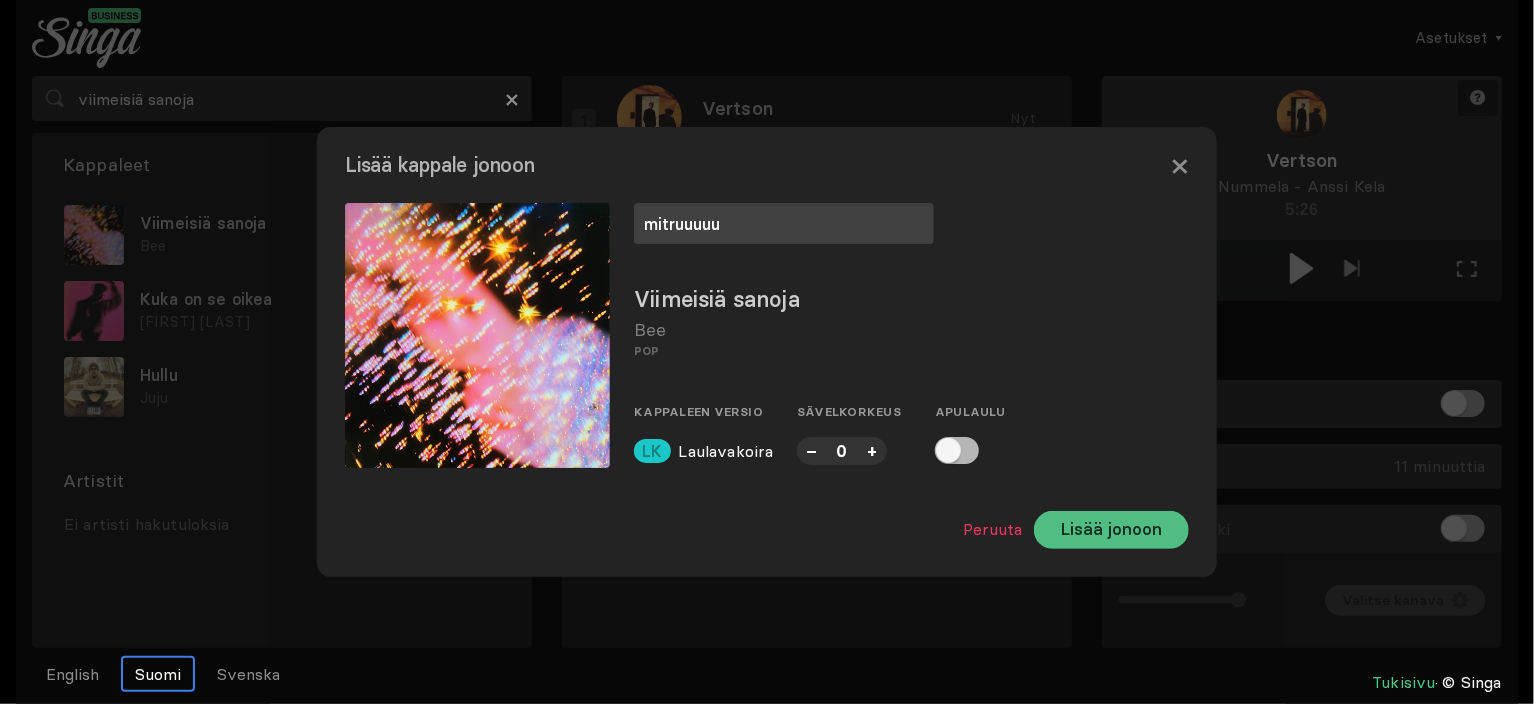 type on "mitruuuuu" 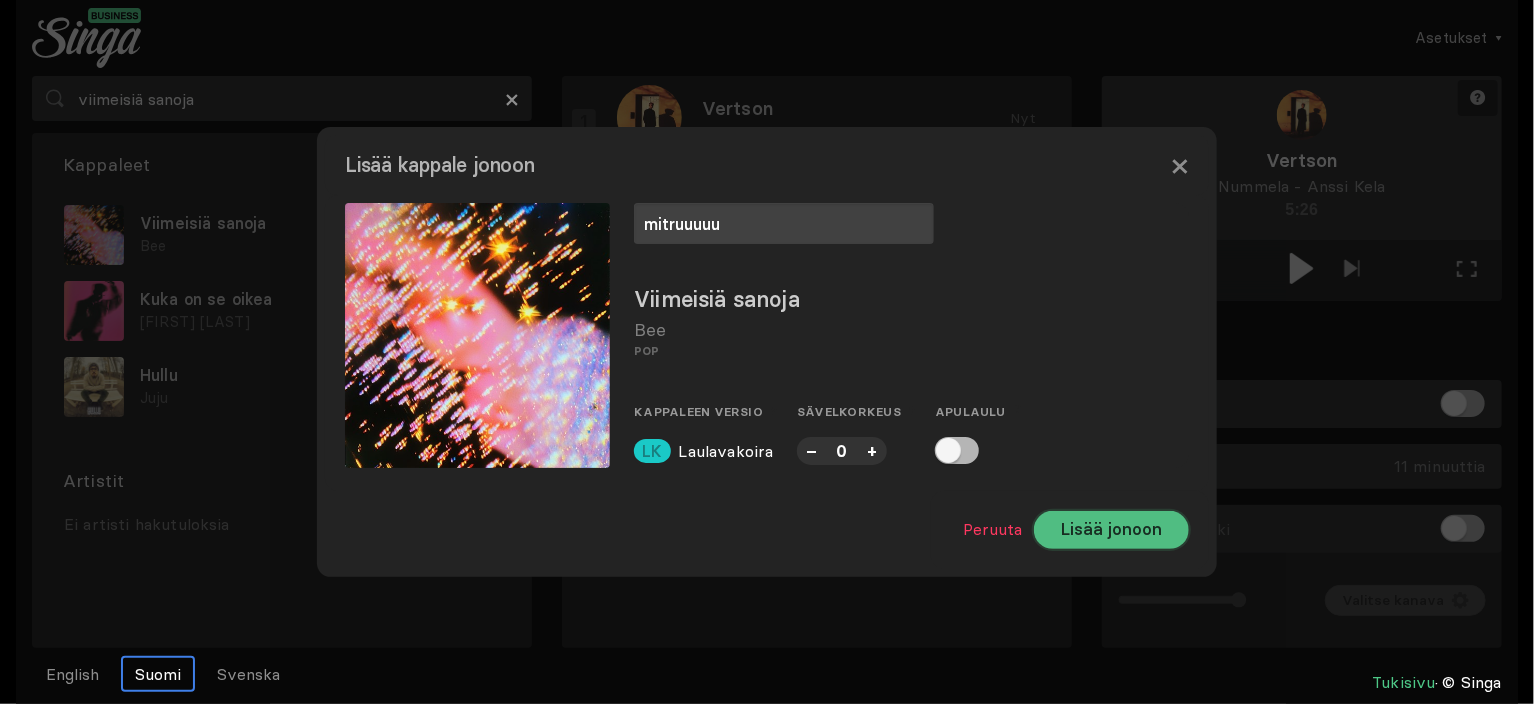 click on "Lisää jonoon" at bounding box center (1111, 530) 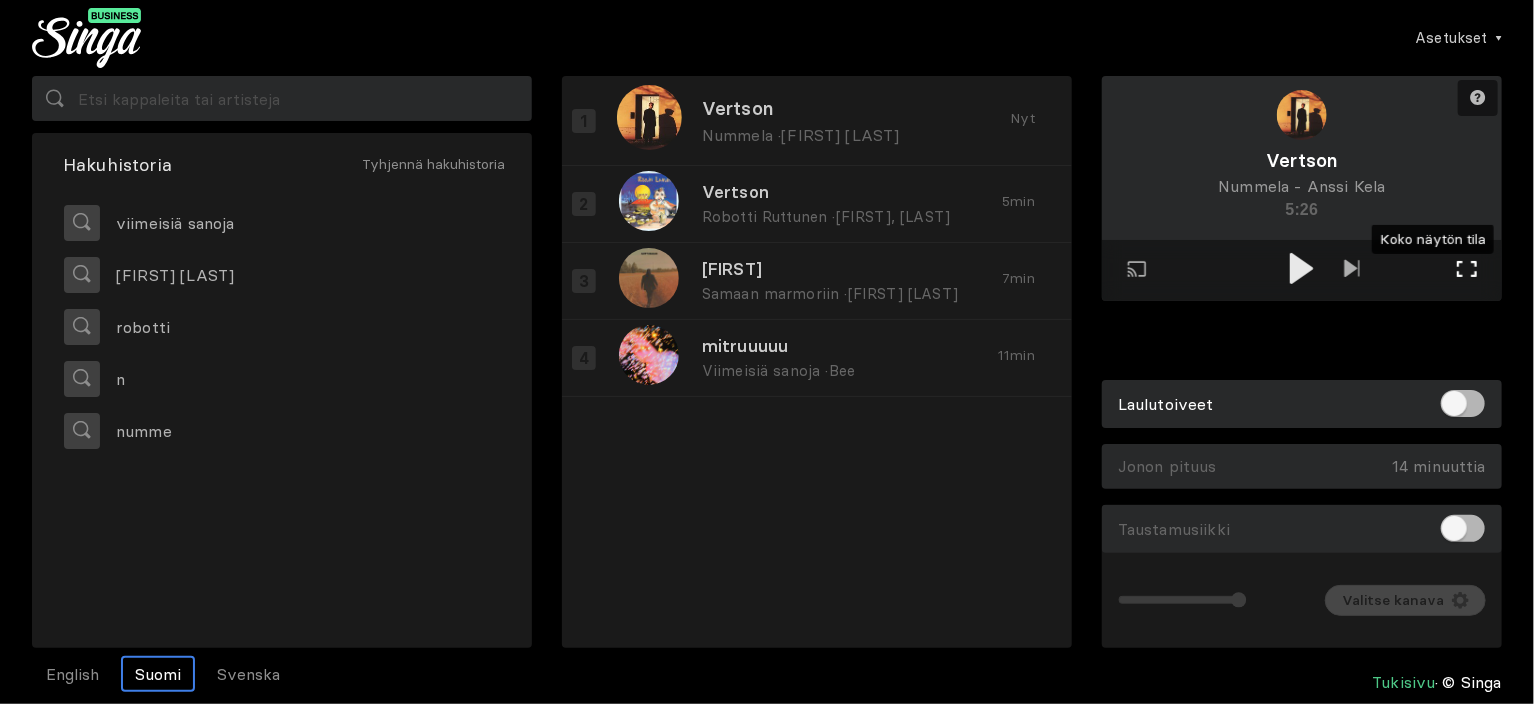 click at bounding box center (1467, 269) 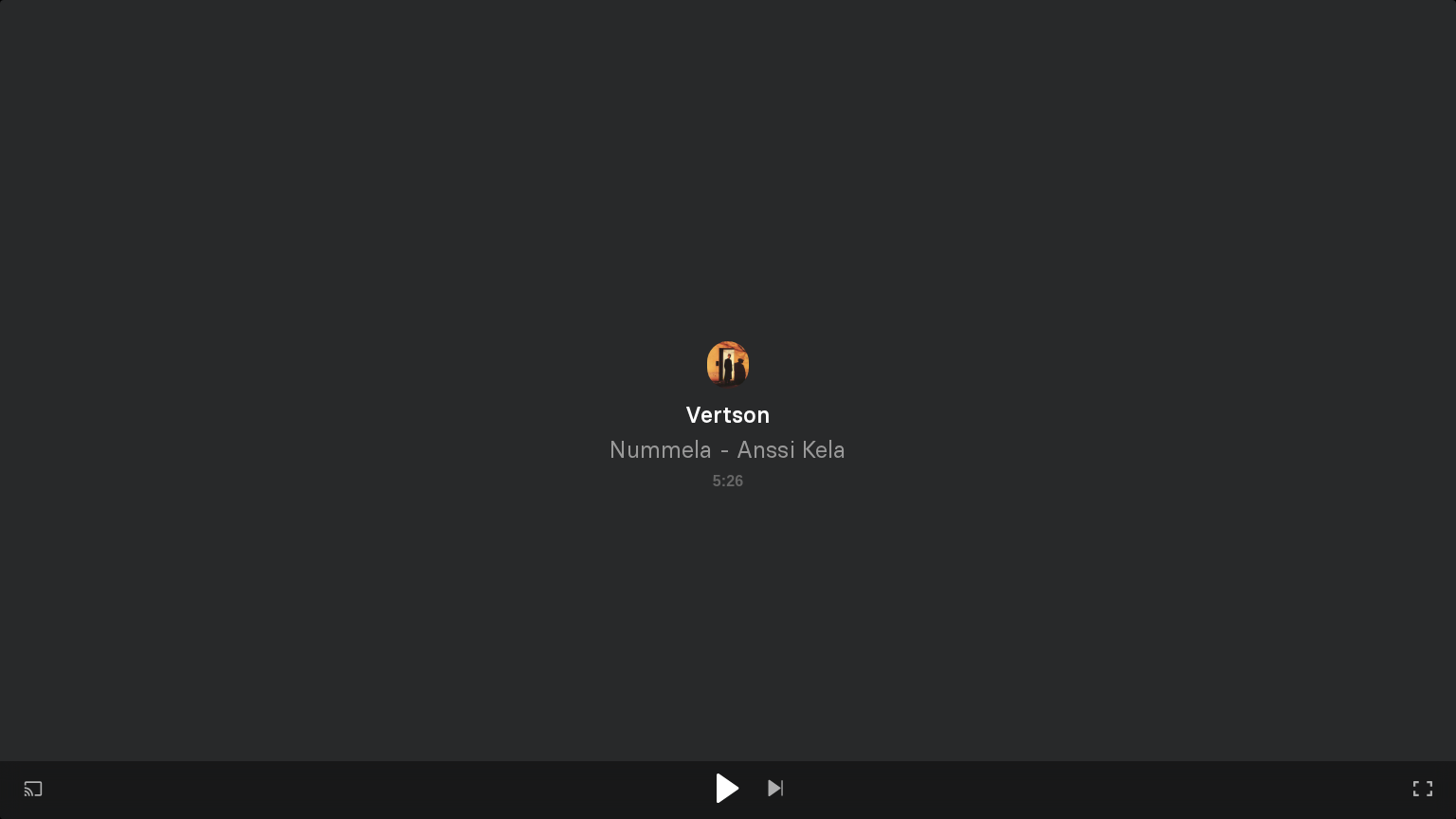 click at bounding box center [727, 788] 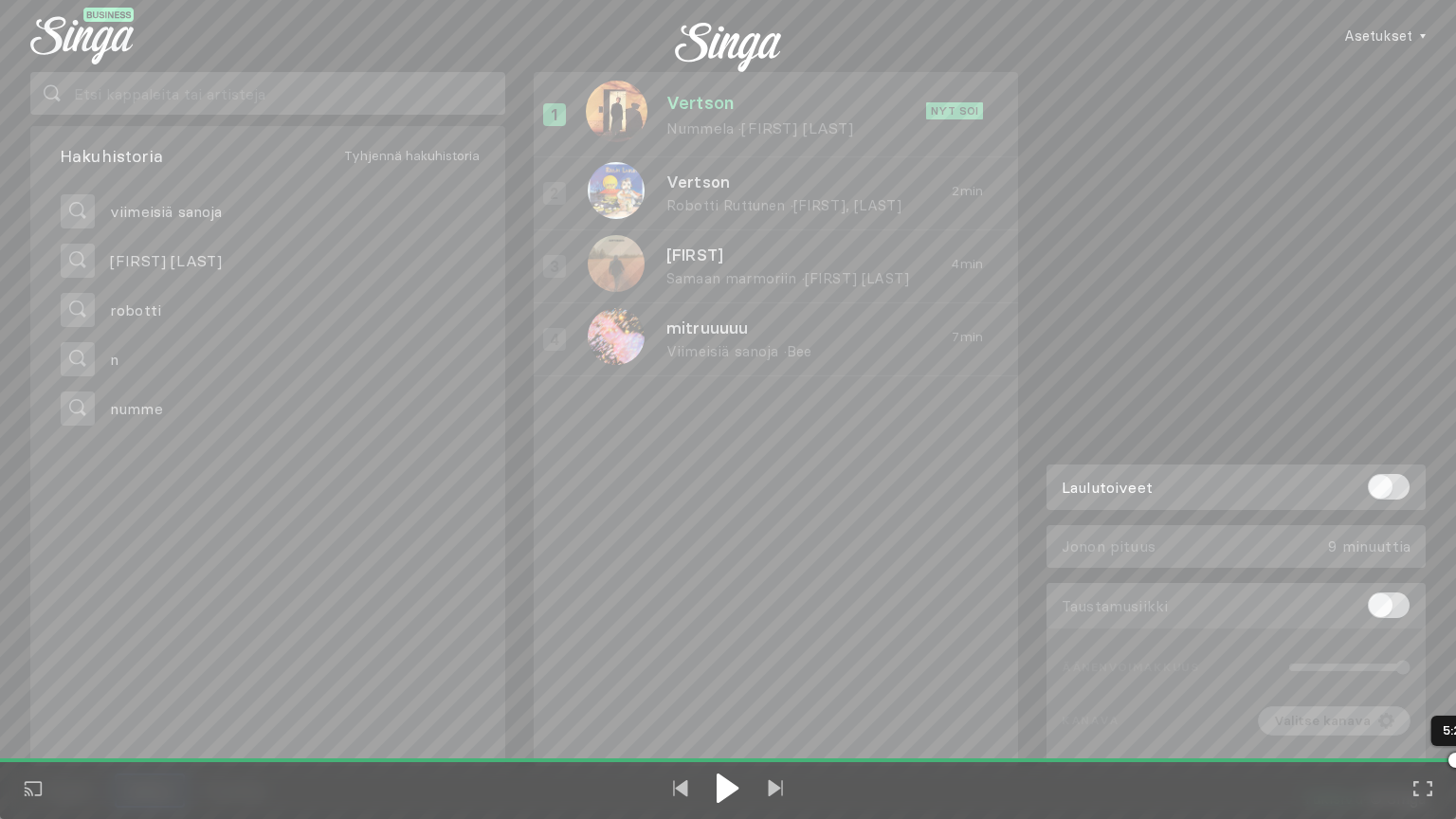 drag, startPoint x: 1236, startPoint y: 763, endPoint x: 1455, endPoint y: 758, distance: 219.05707 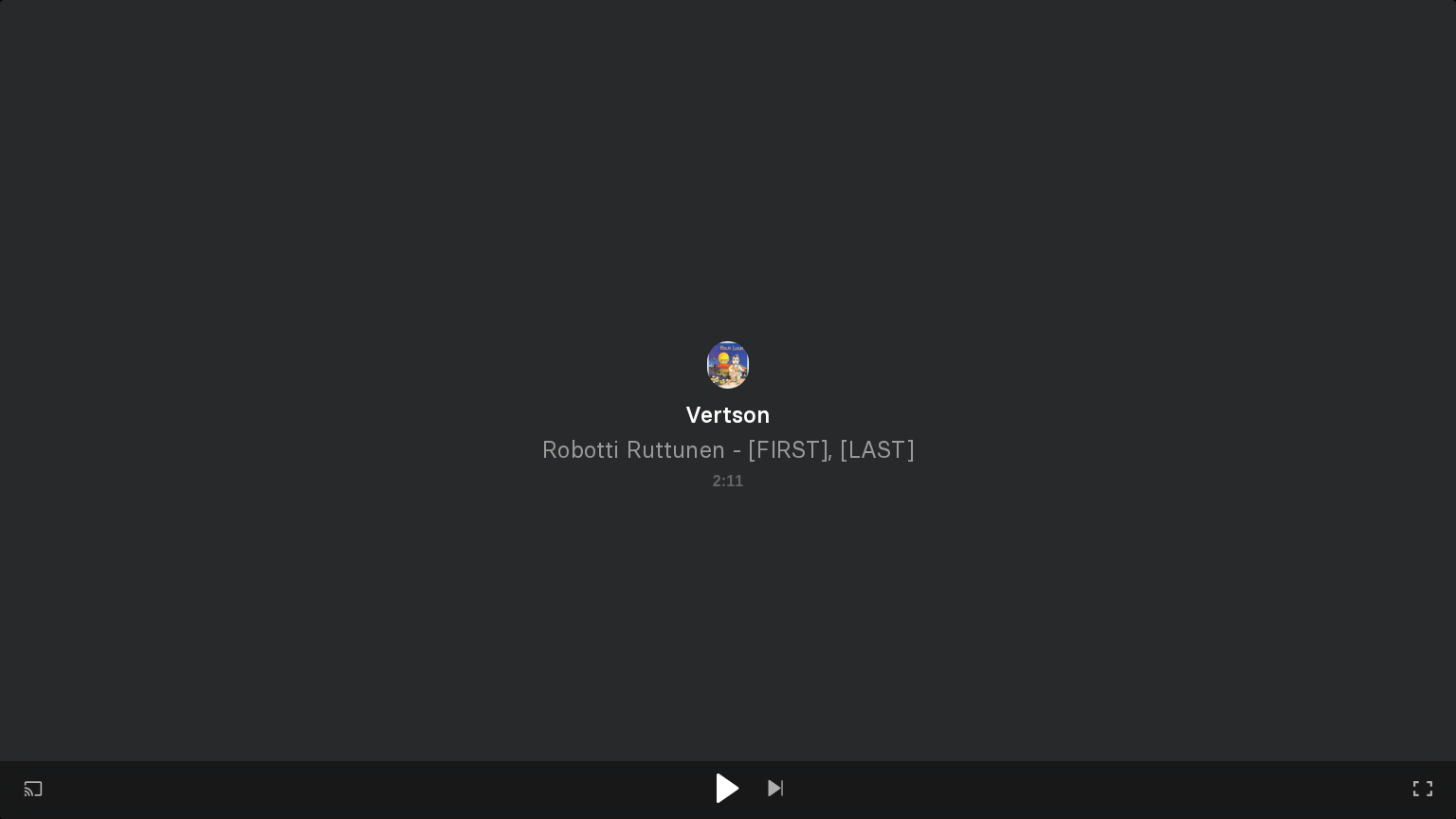 click at bounding box center [727, 788] 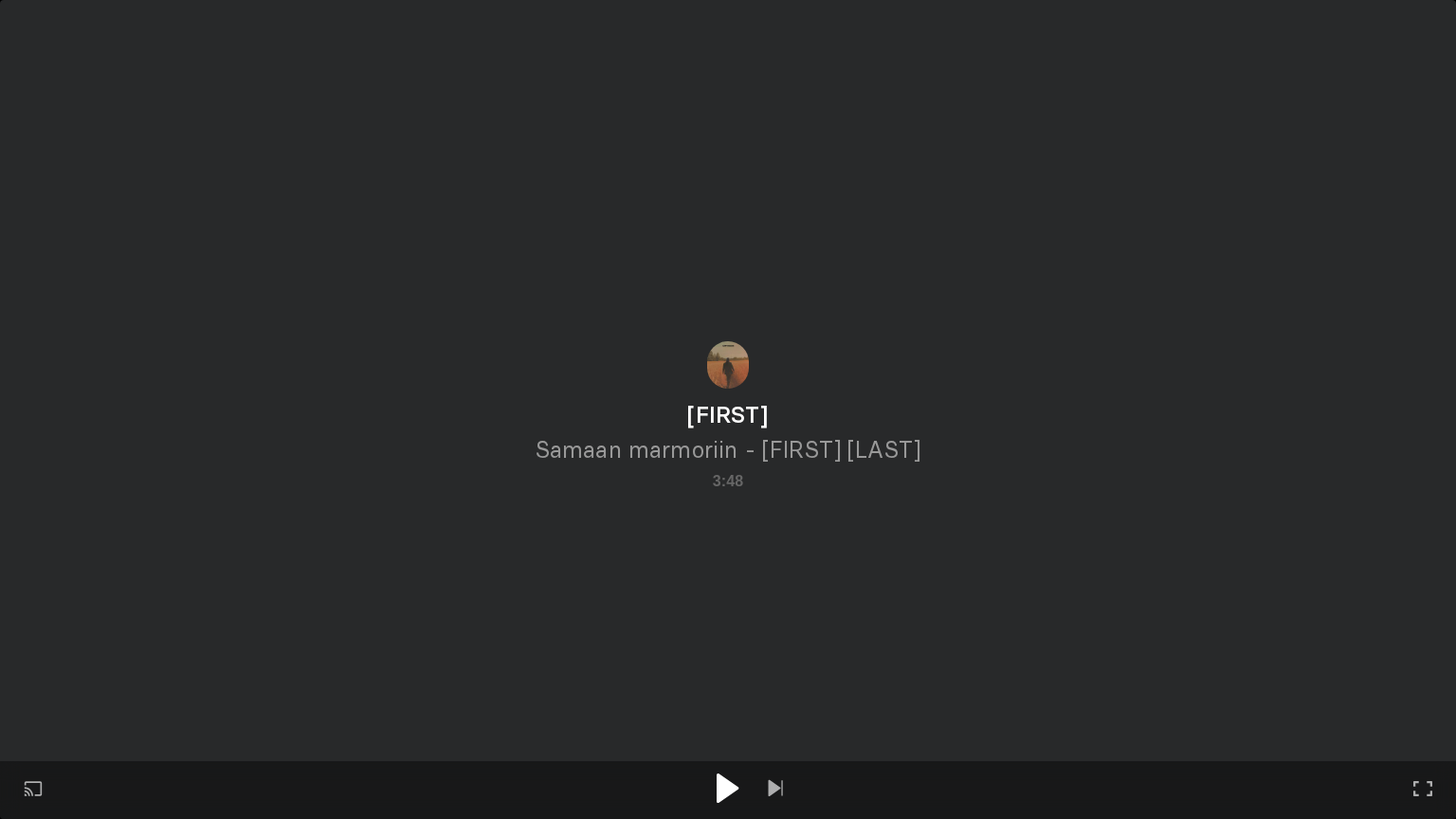 click at bounding box center [727, 788] 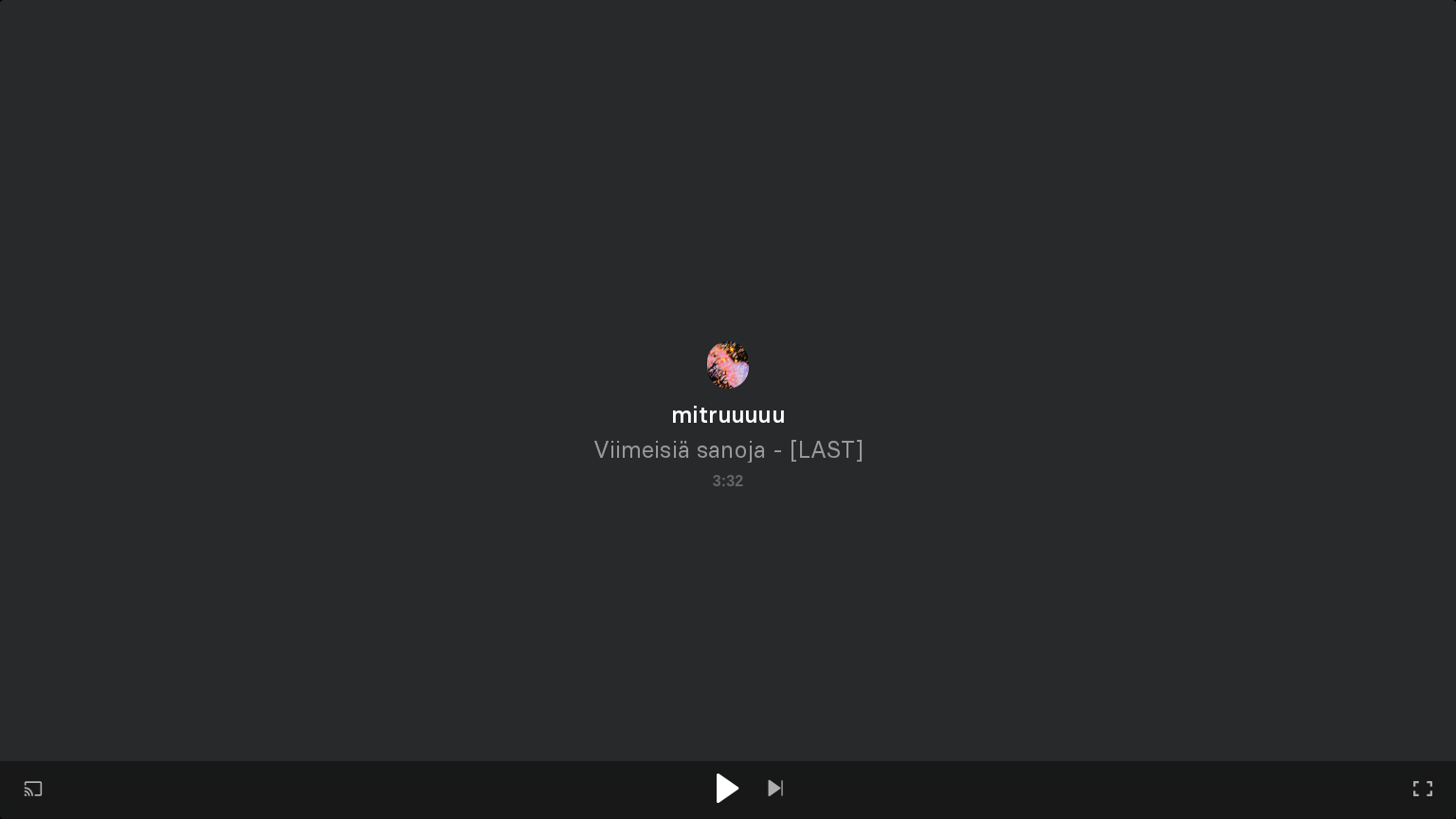 click at bounding box center [728, 788] 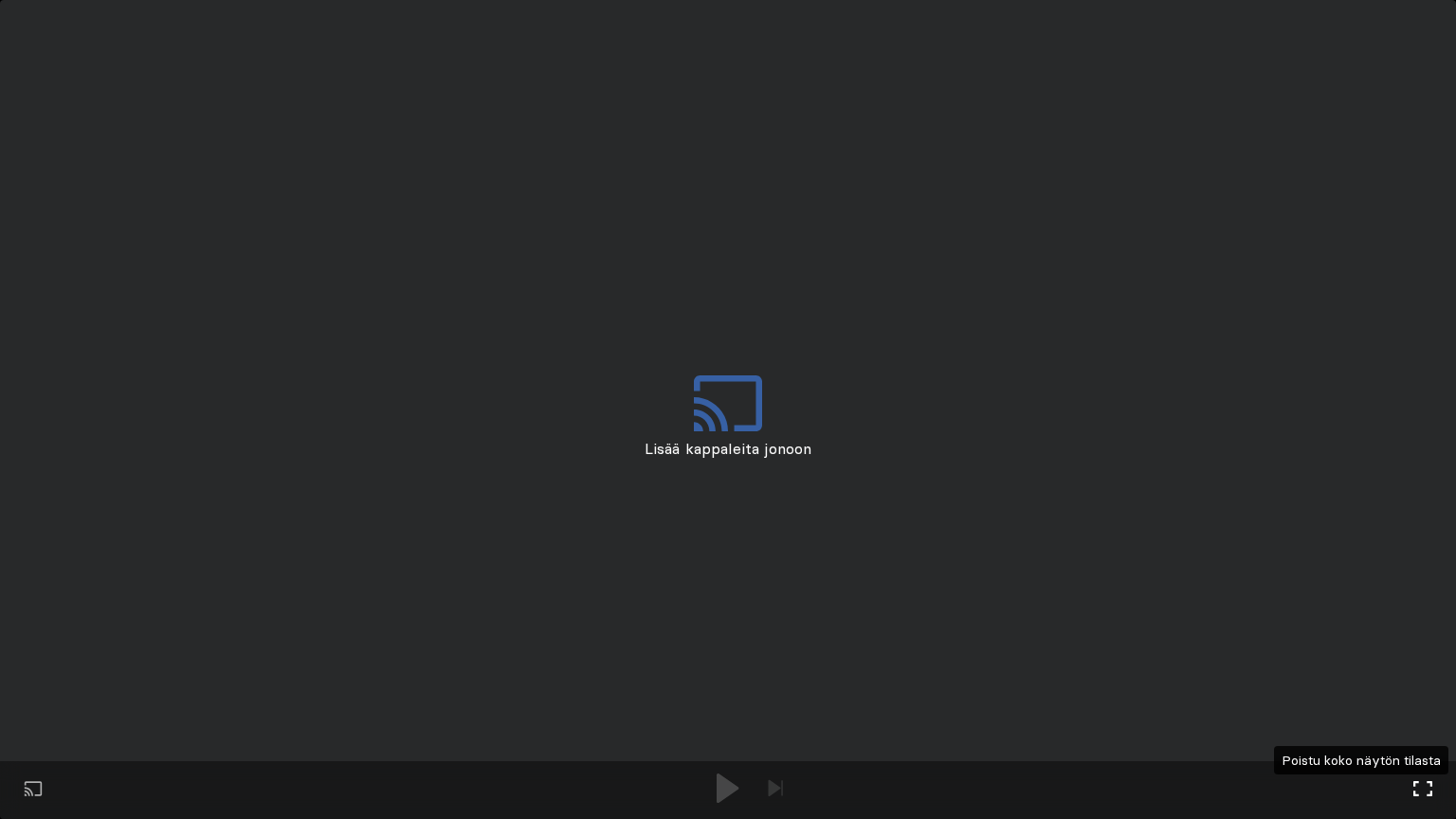 click at bounding box center (1423, 789) 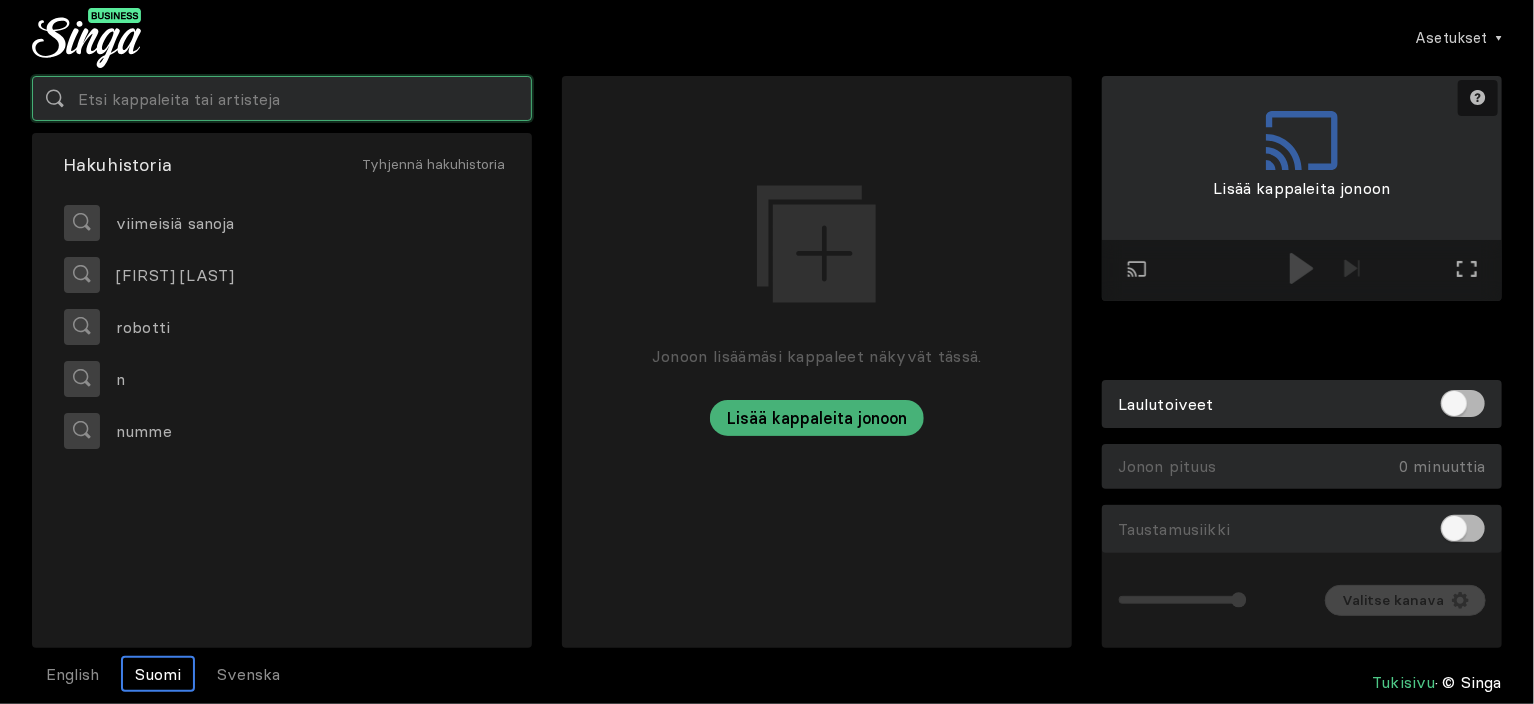 click at bounding box center (282, 98) 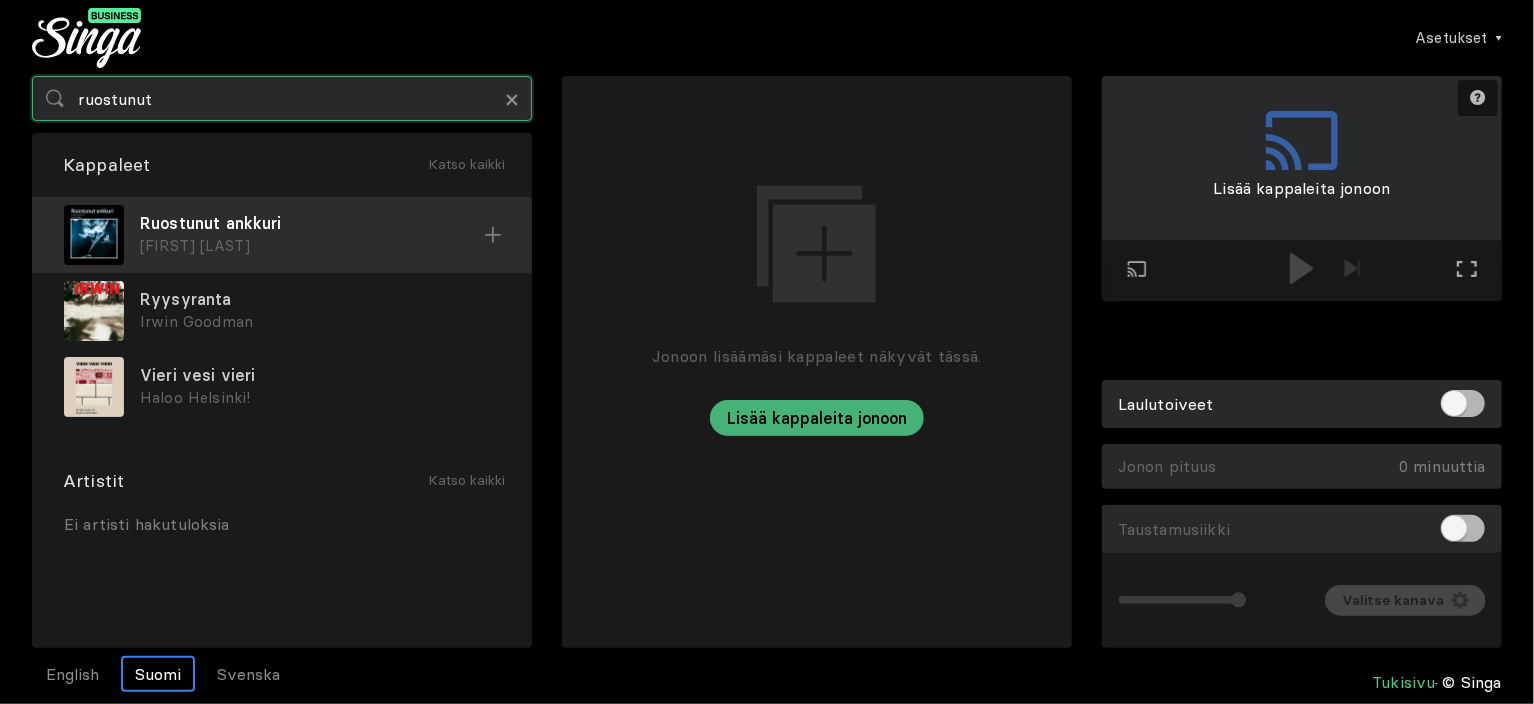 type on "ruostunut" 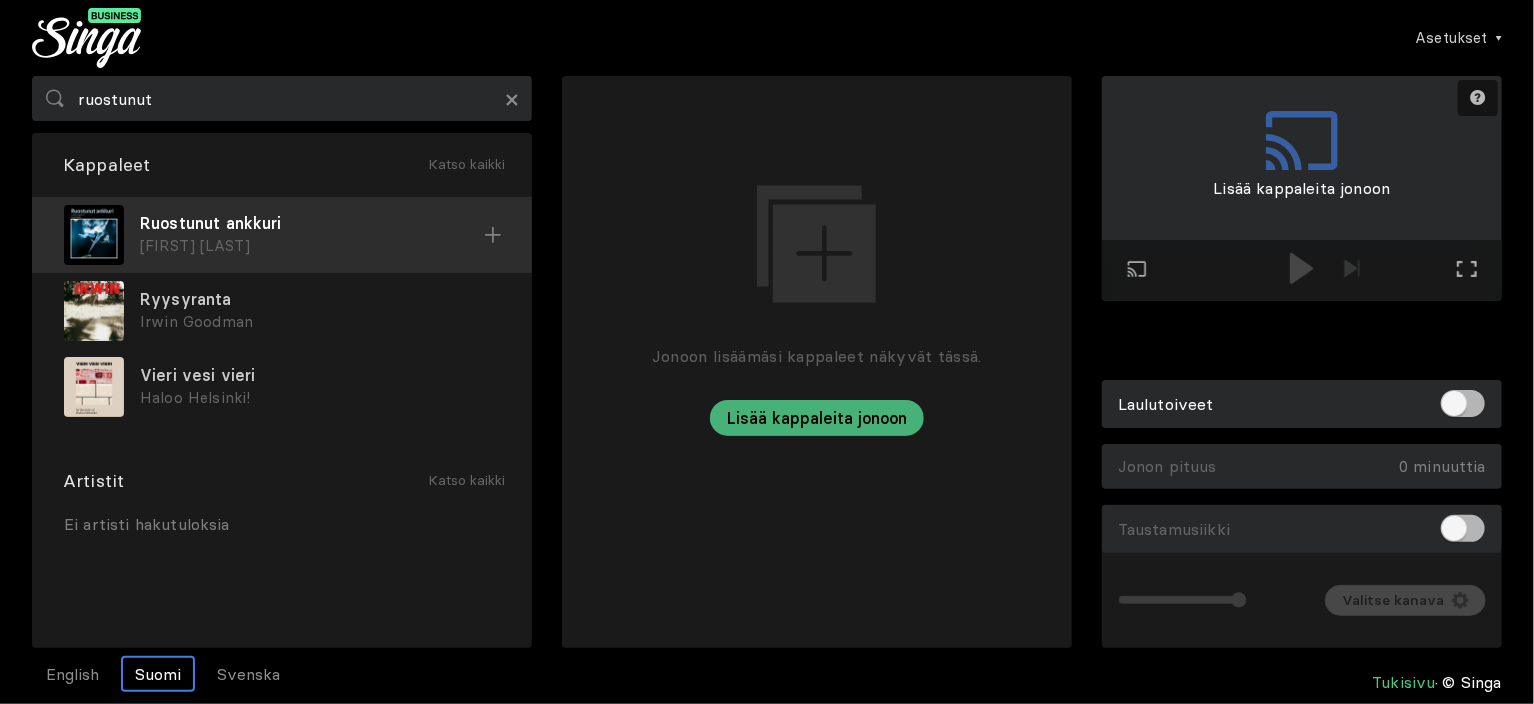 click on "[FIRST] [LAST]" at bounding box center (312, 246) 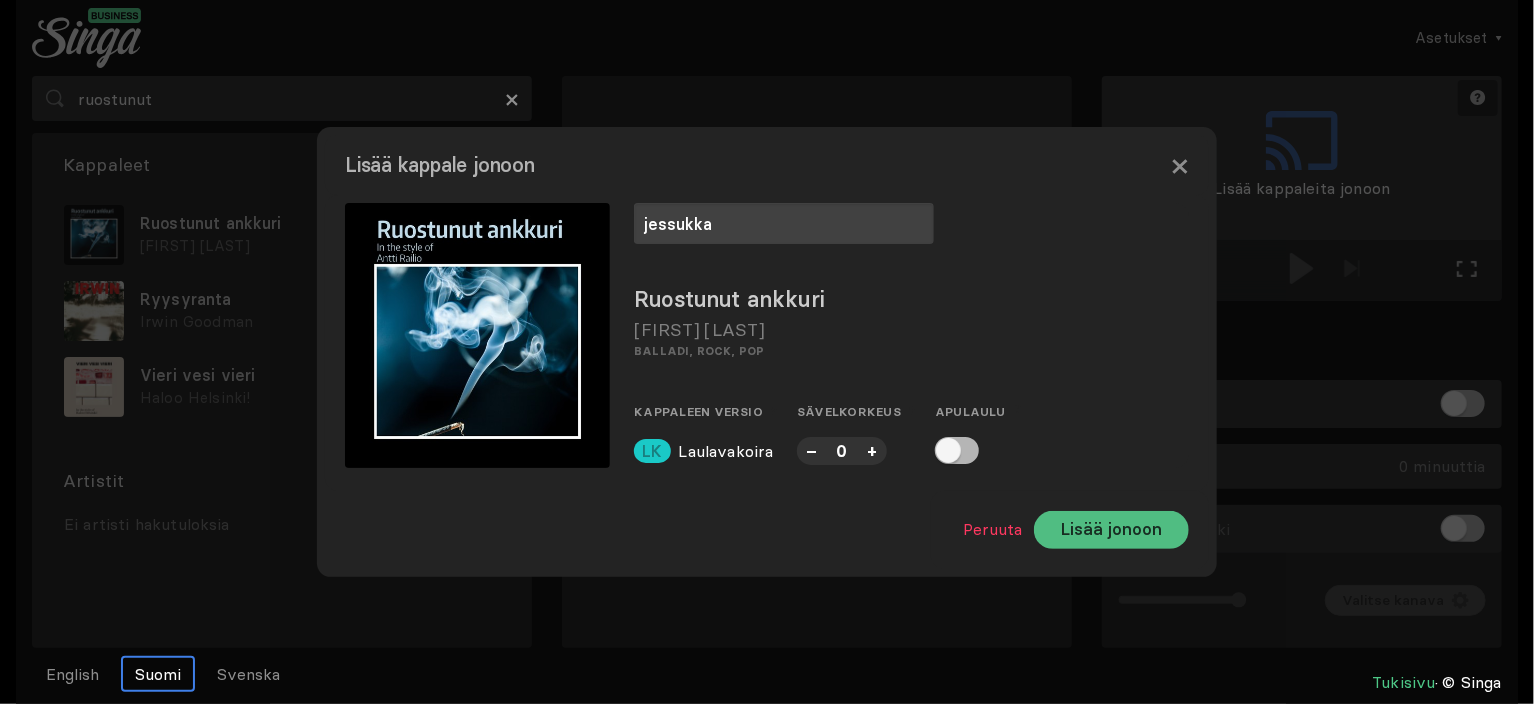 type on "jessukka" 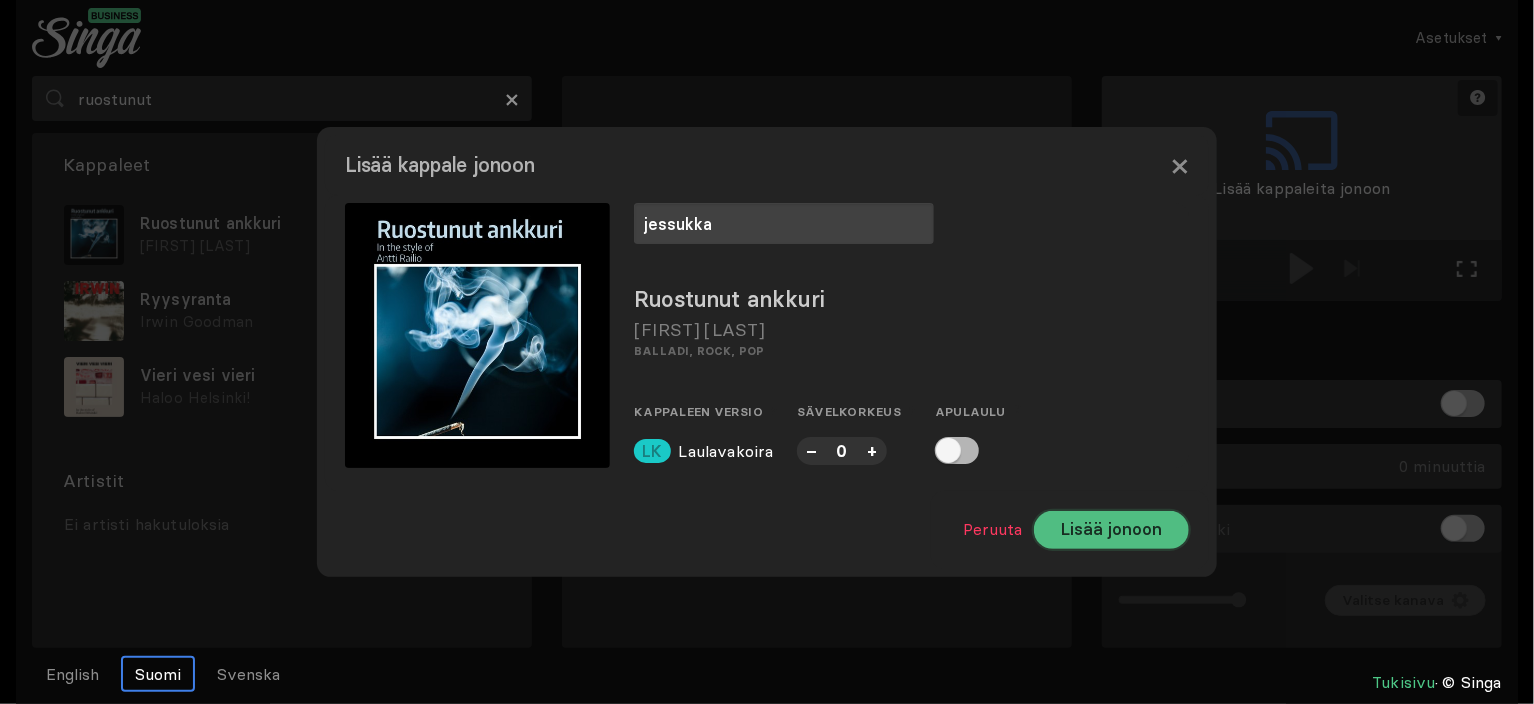 click on "Lisää jonoon" at bounding box center [1111, 530] 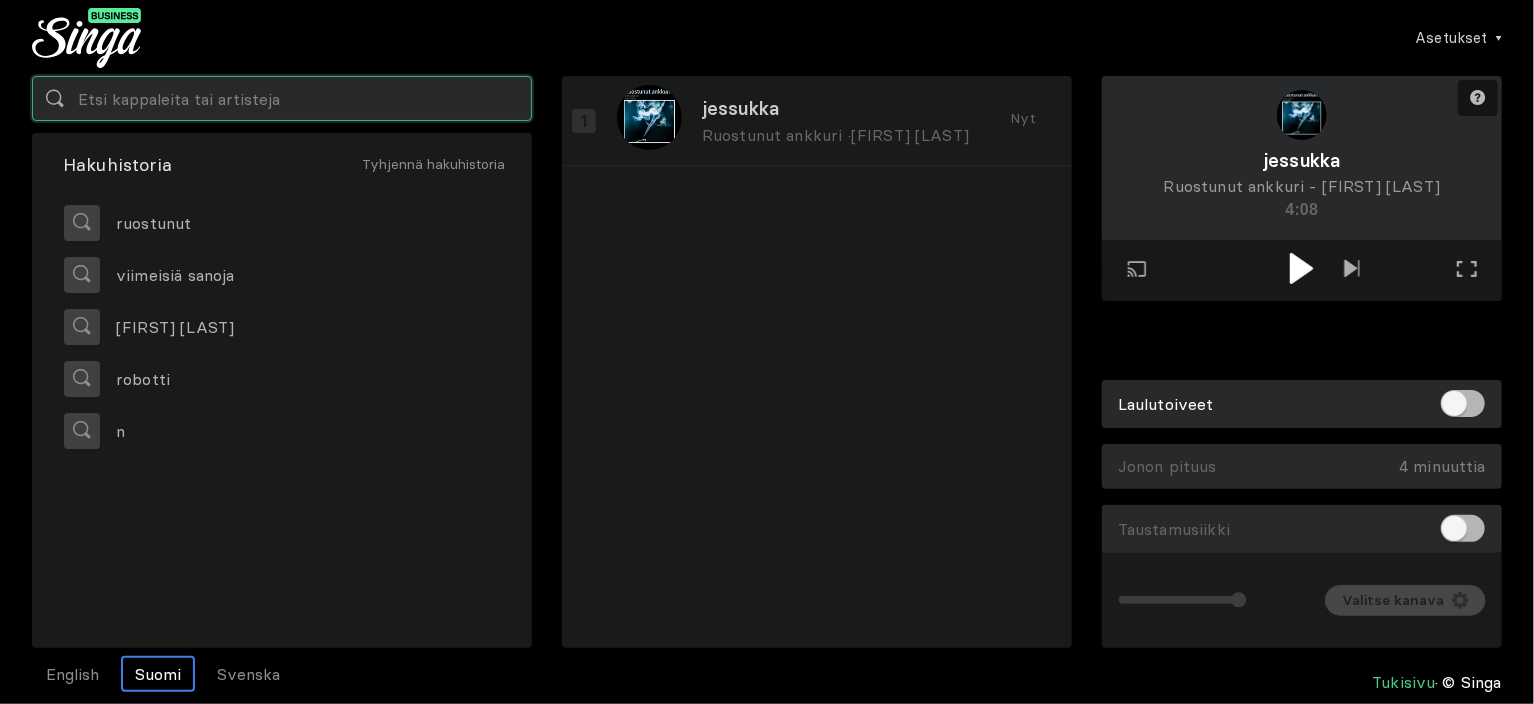 click at bounding box center (282, 98) 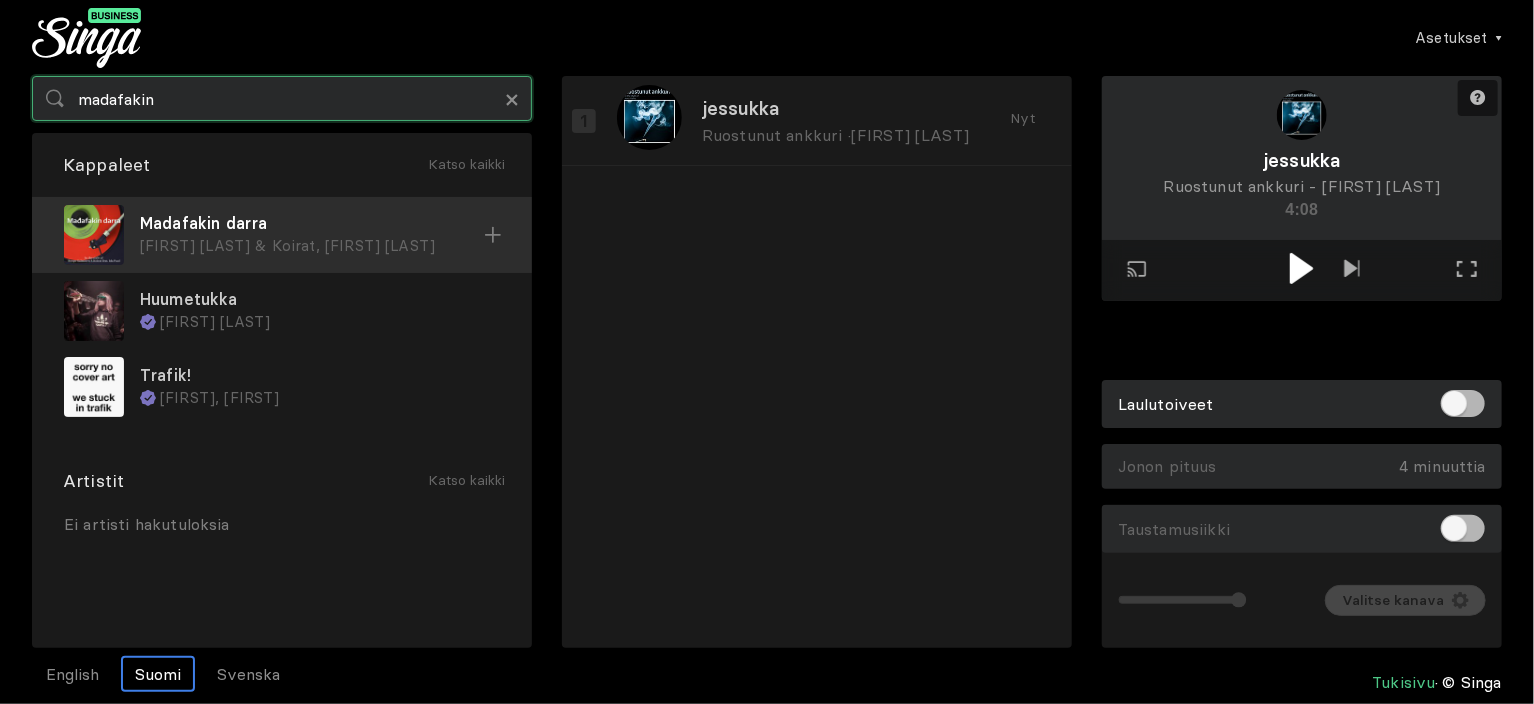 type on "madafakin" 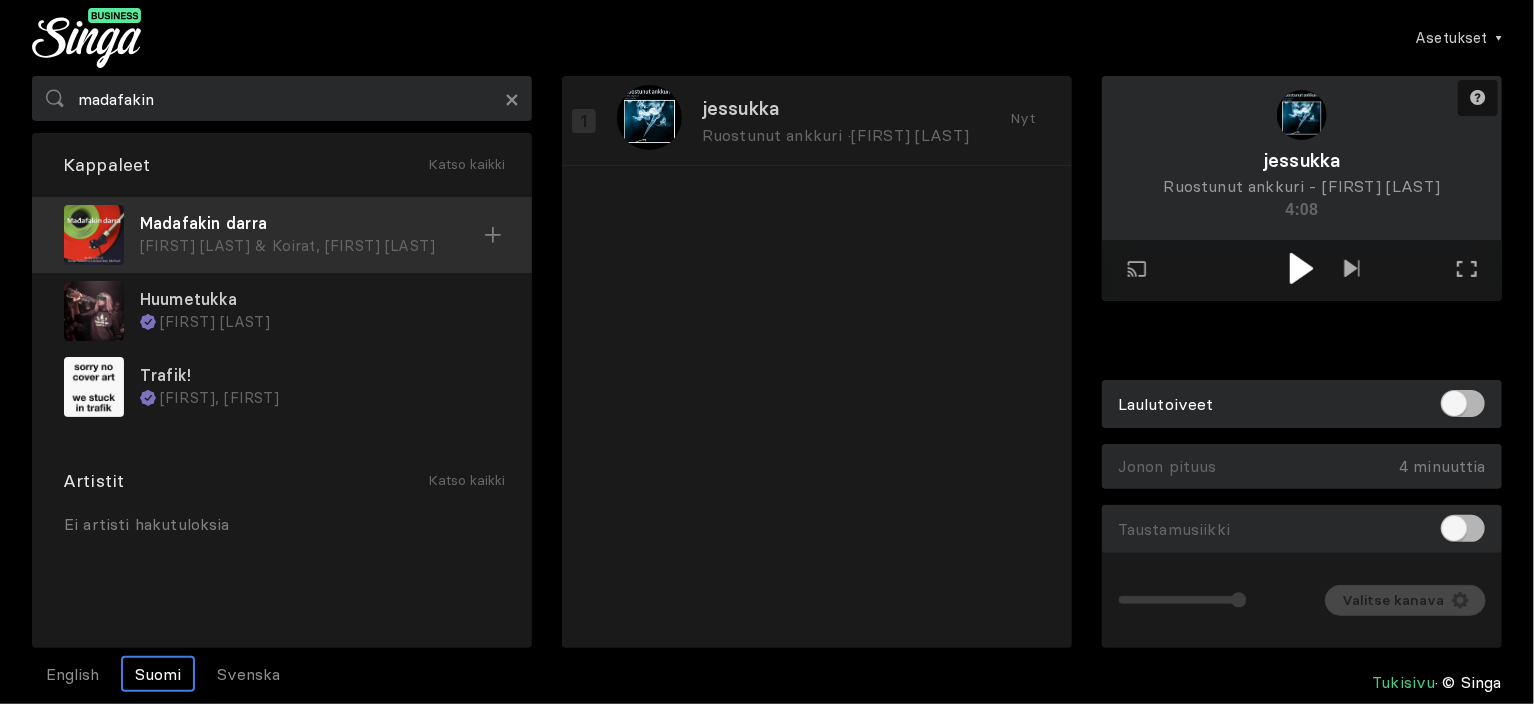 click on "Madafakin darra [FIRST] [LAST] & Koirat, [FIRST] [LAST]" at bounding box center (282, 235) 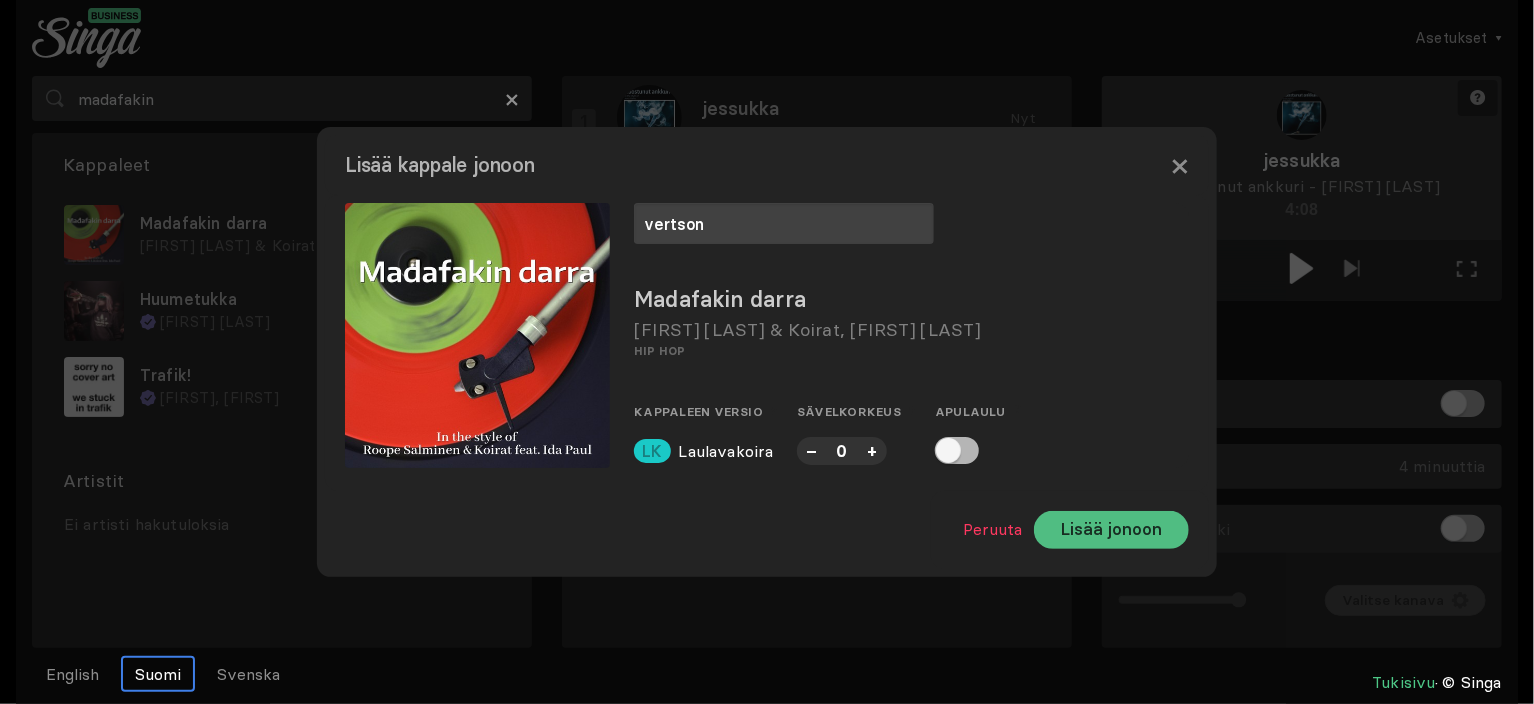 type on "vertson" 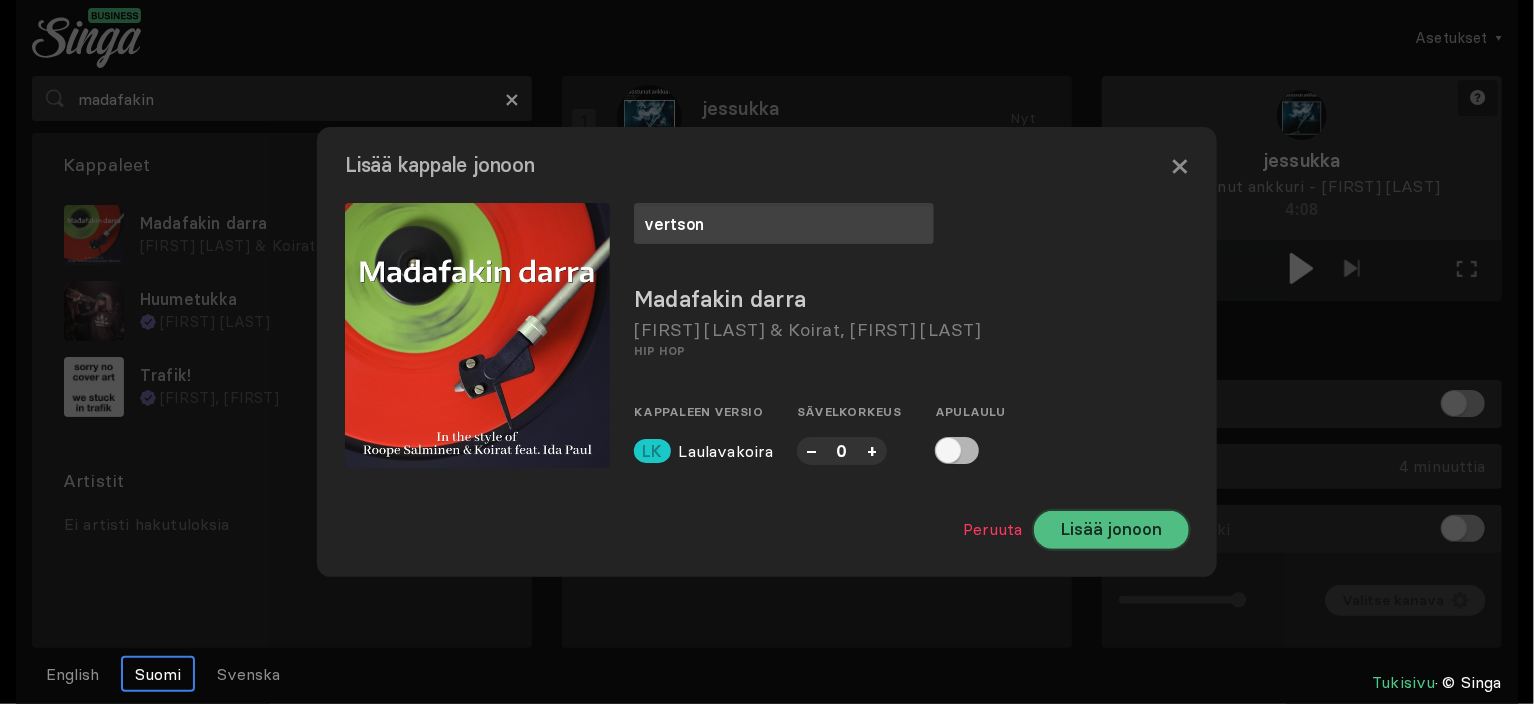 click on "Lisää jonoon" at bounding box center (1111, 530) 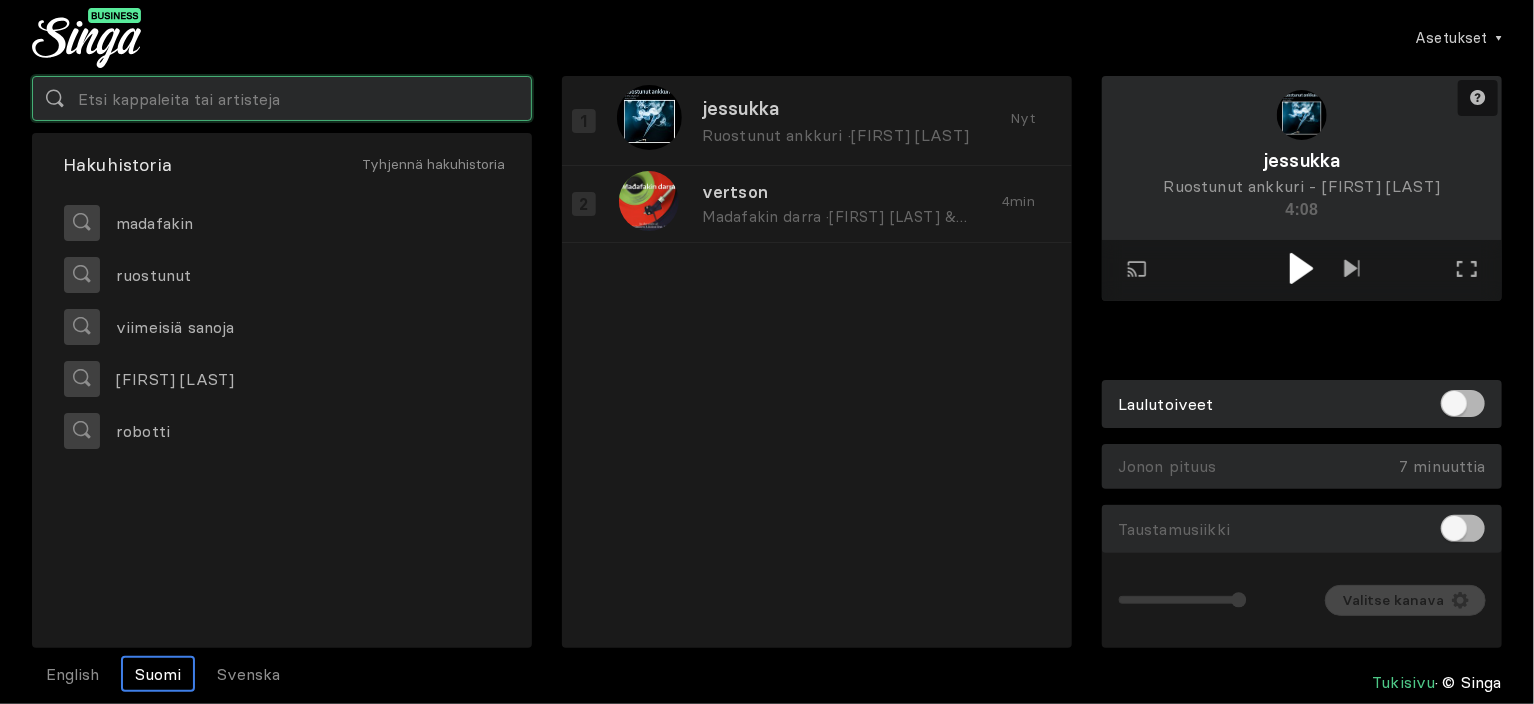 click at bounding box center (282, 98) 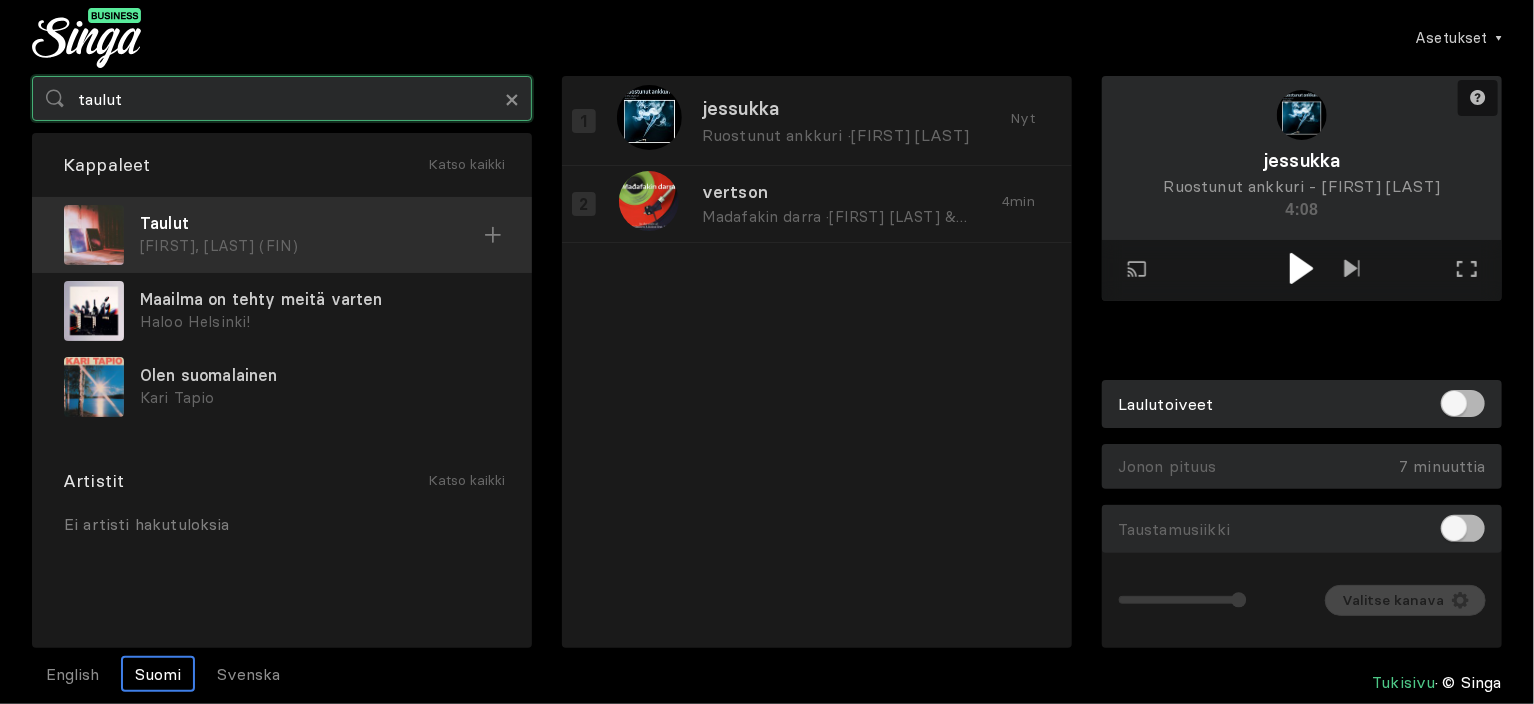 type on "taulut" 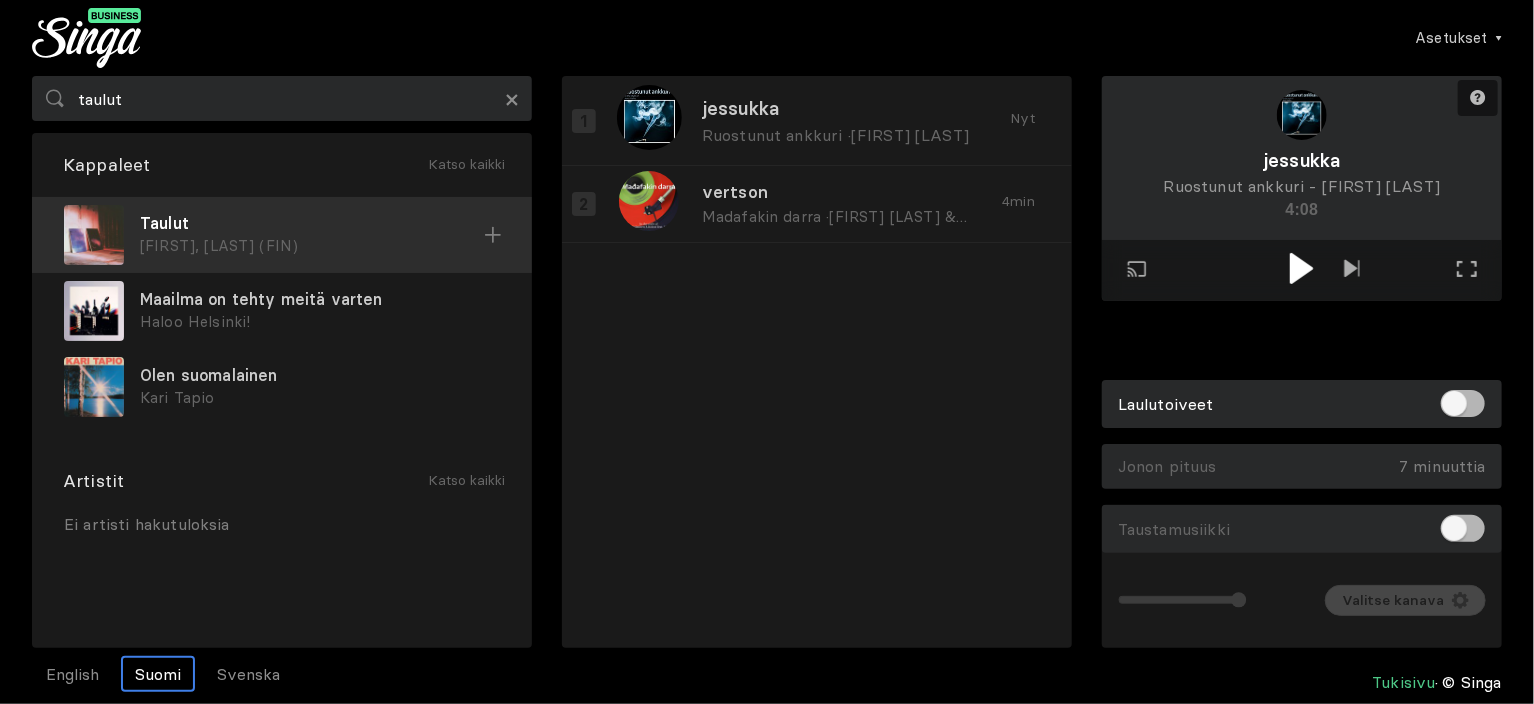 click on "[FIRST], [LAST] (FIN)" at bounding box center [312, 246] 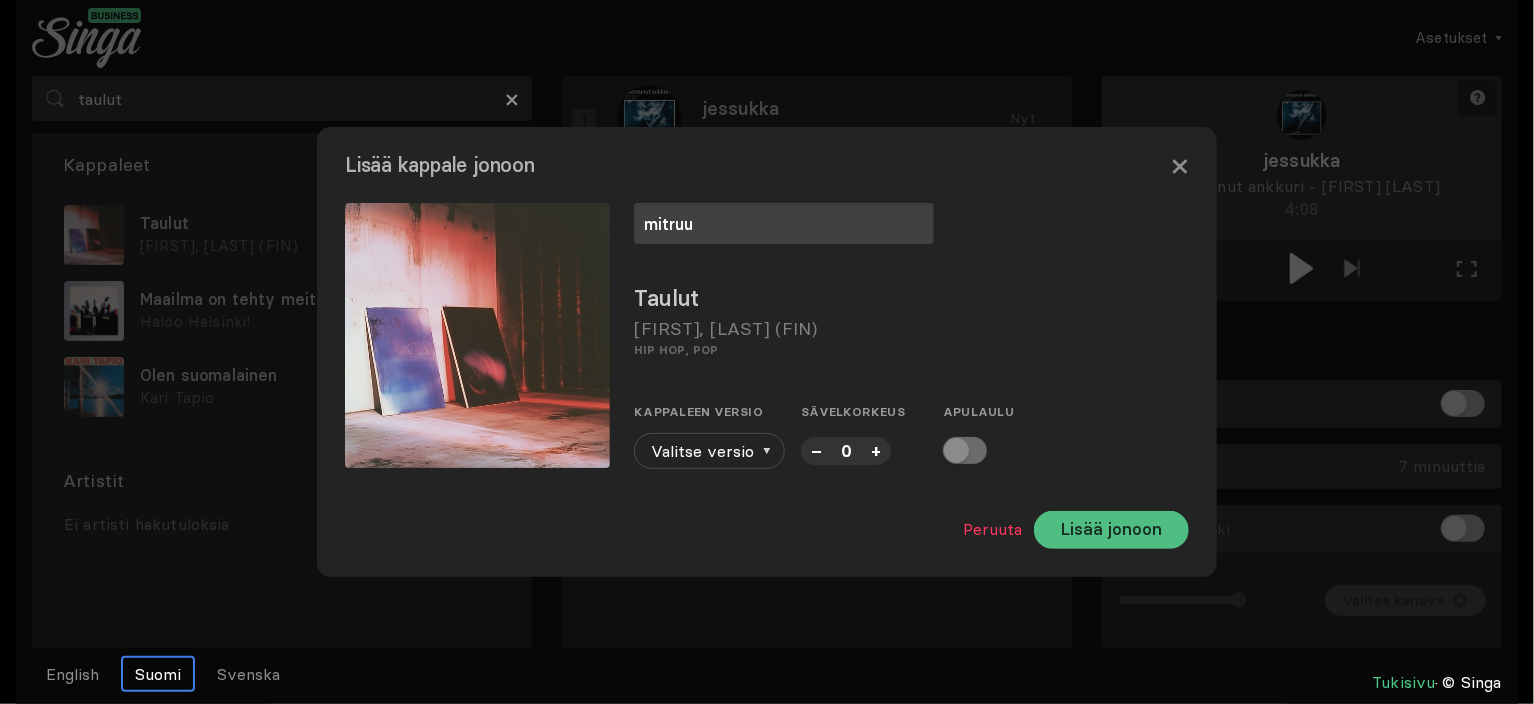 type on "mitruu" 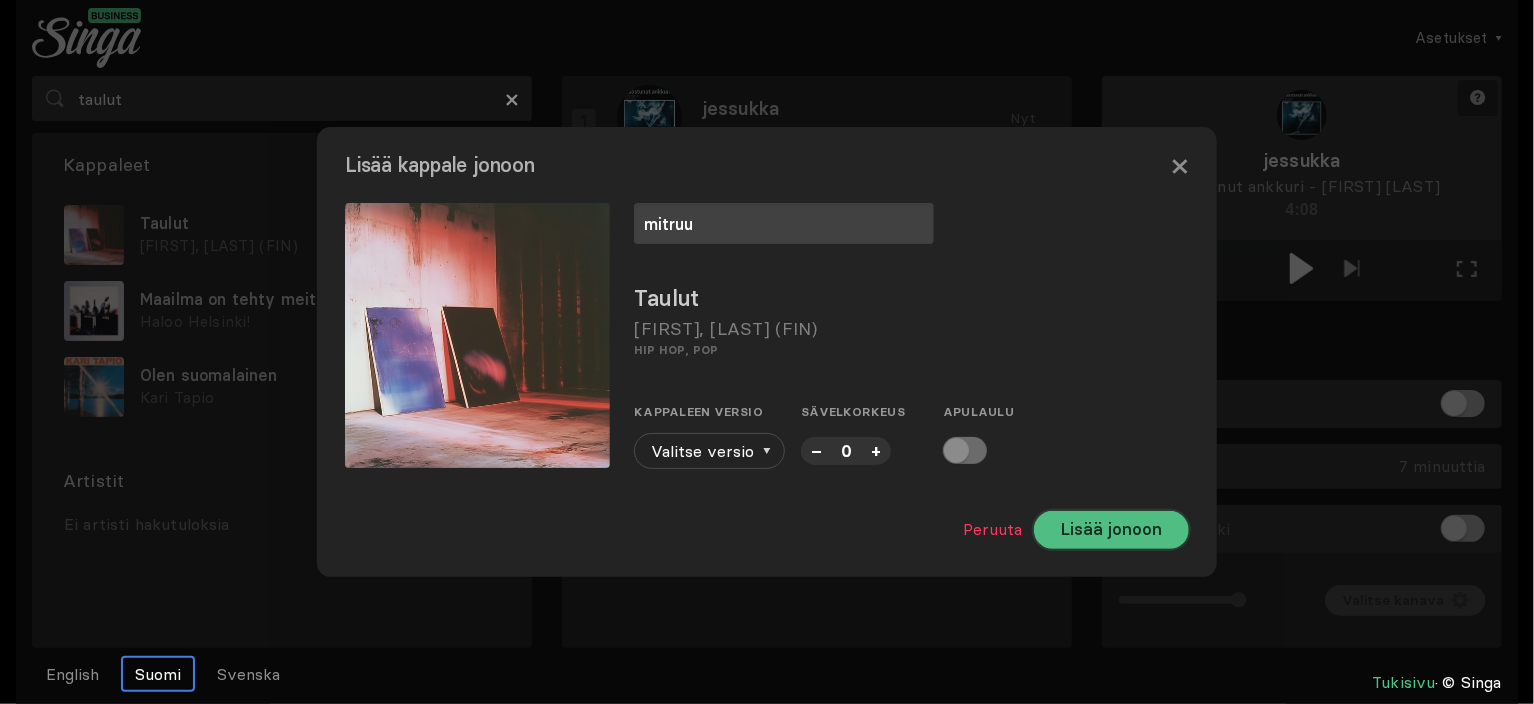 click on "Lisää jonoon" at bounding box center [1111, 530] 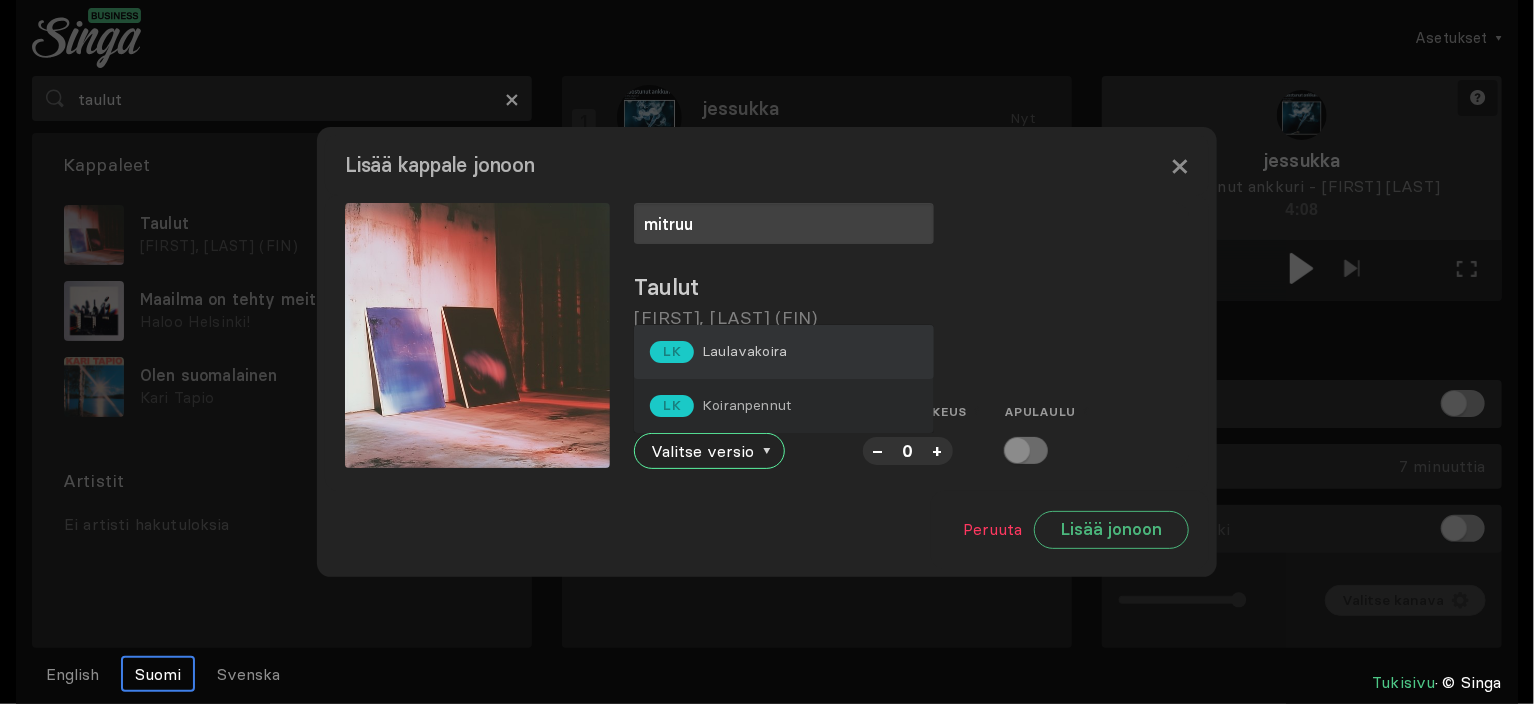 click on "LK Laulavakoira" at bounding box center (784, 352) 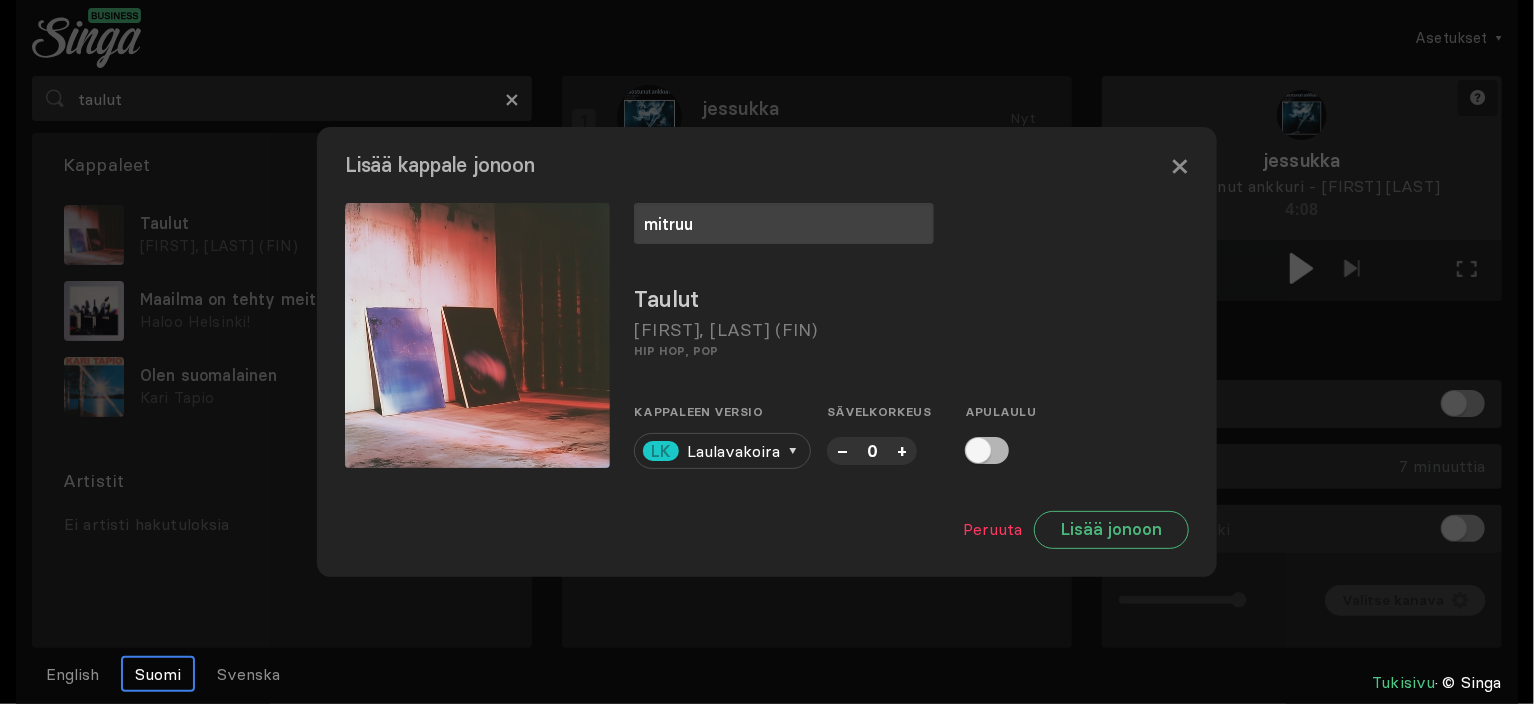 drag, startPoint x: 846, startPoint y: 459, endPoint x: 842, endPoint y: 447, distance: 12.649111 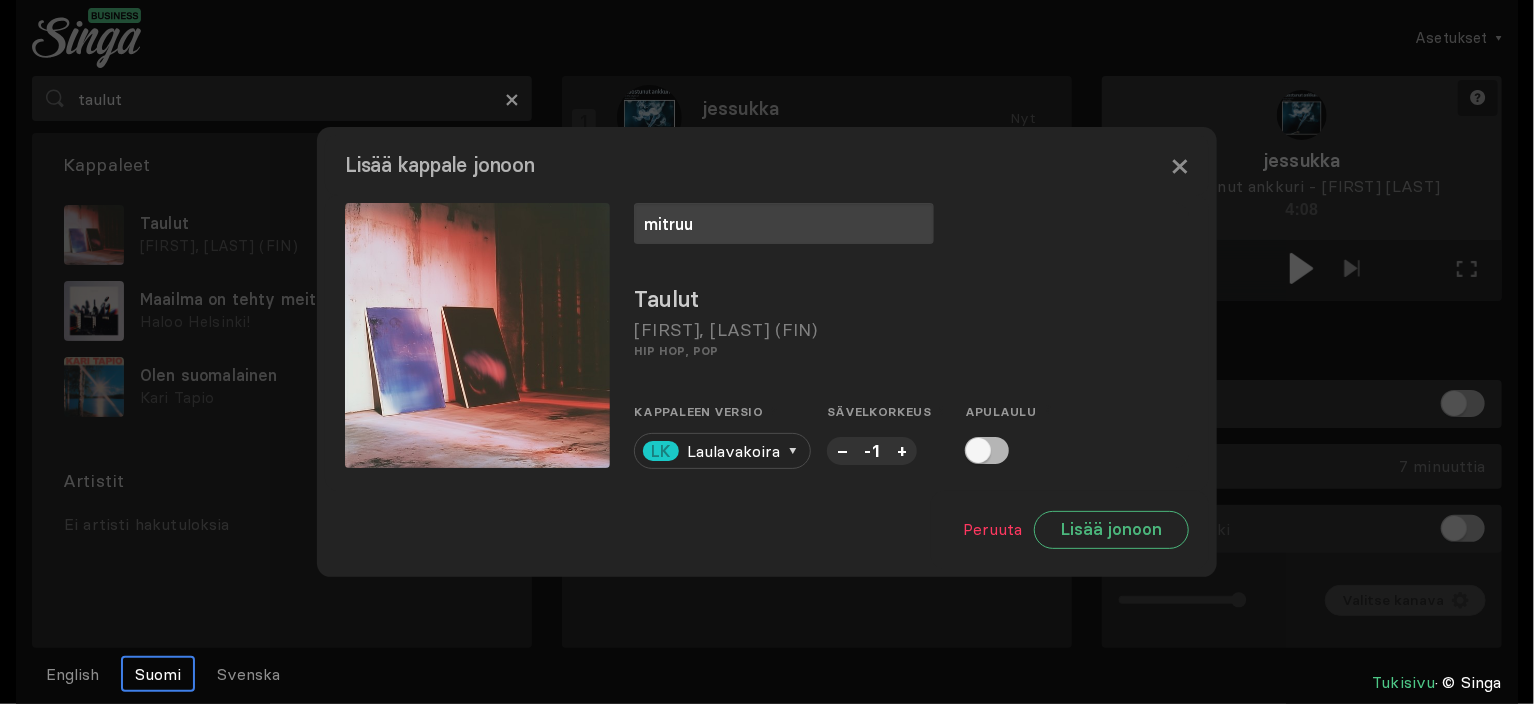 click on "–" at bounding box center [842, 450] 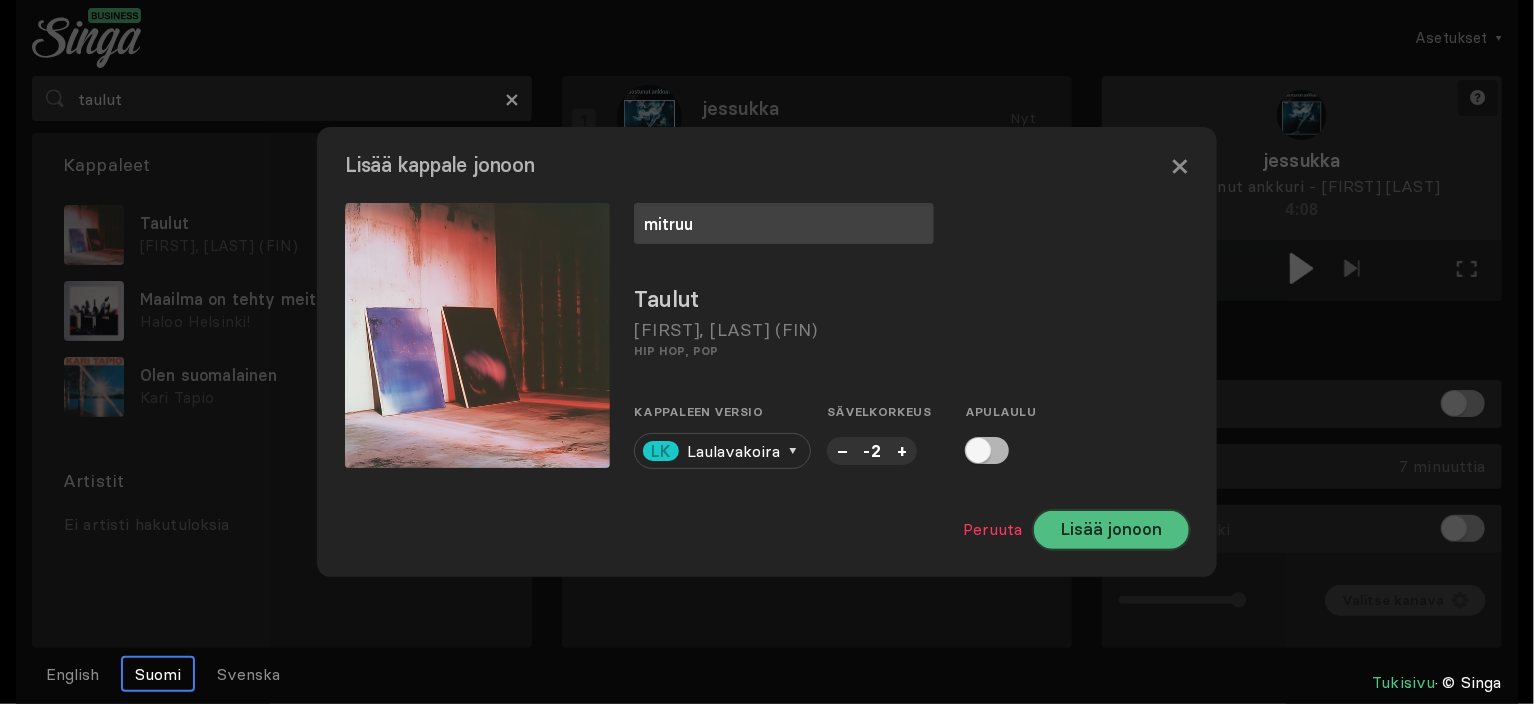 click on "Lisää jonoon" at bounding box center [1111, 530] 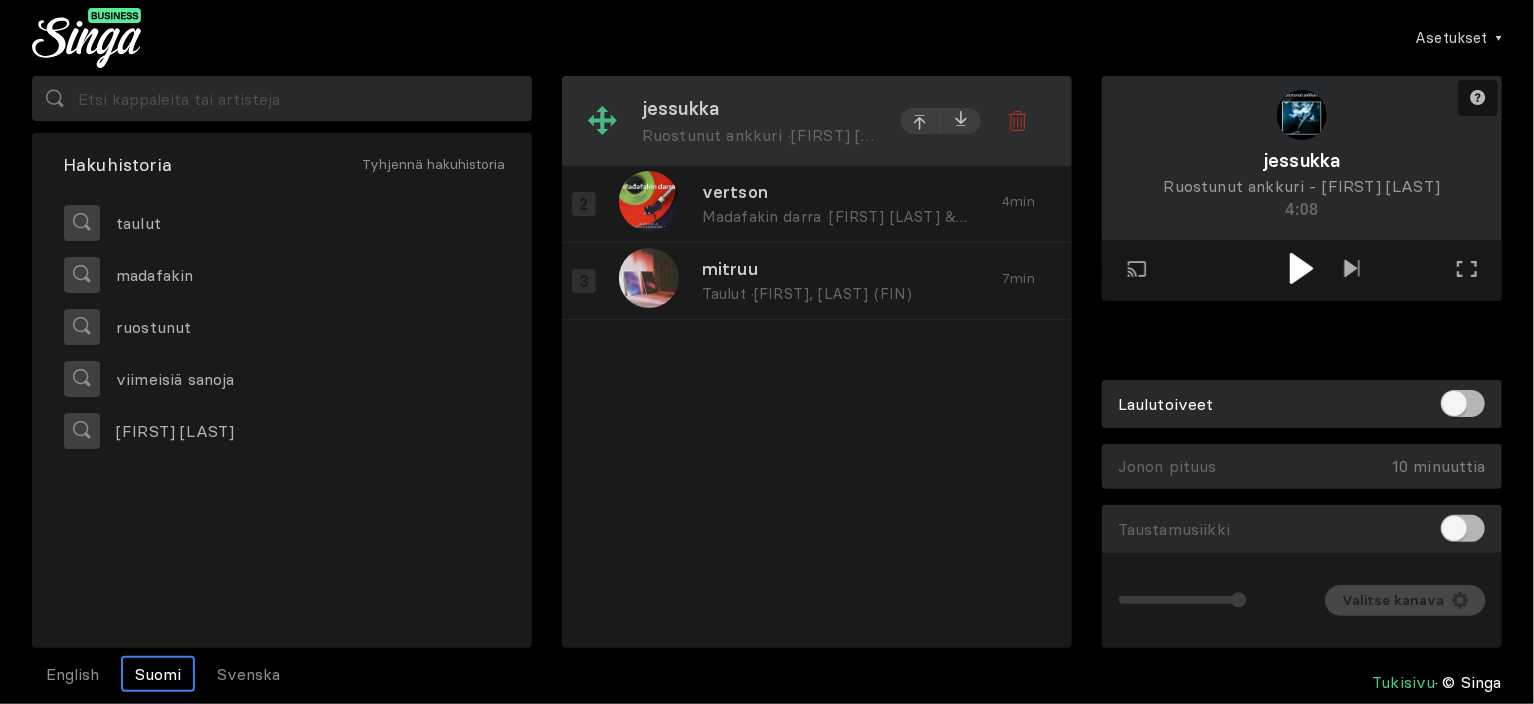 click on "Ruostunut ankkuri ·" at bounding box center (716, 135) 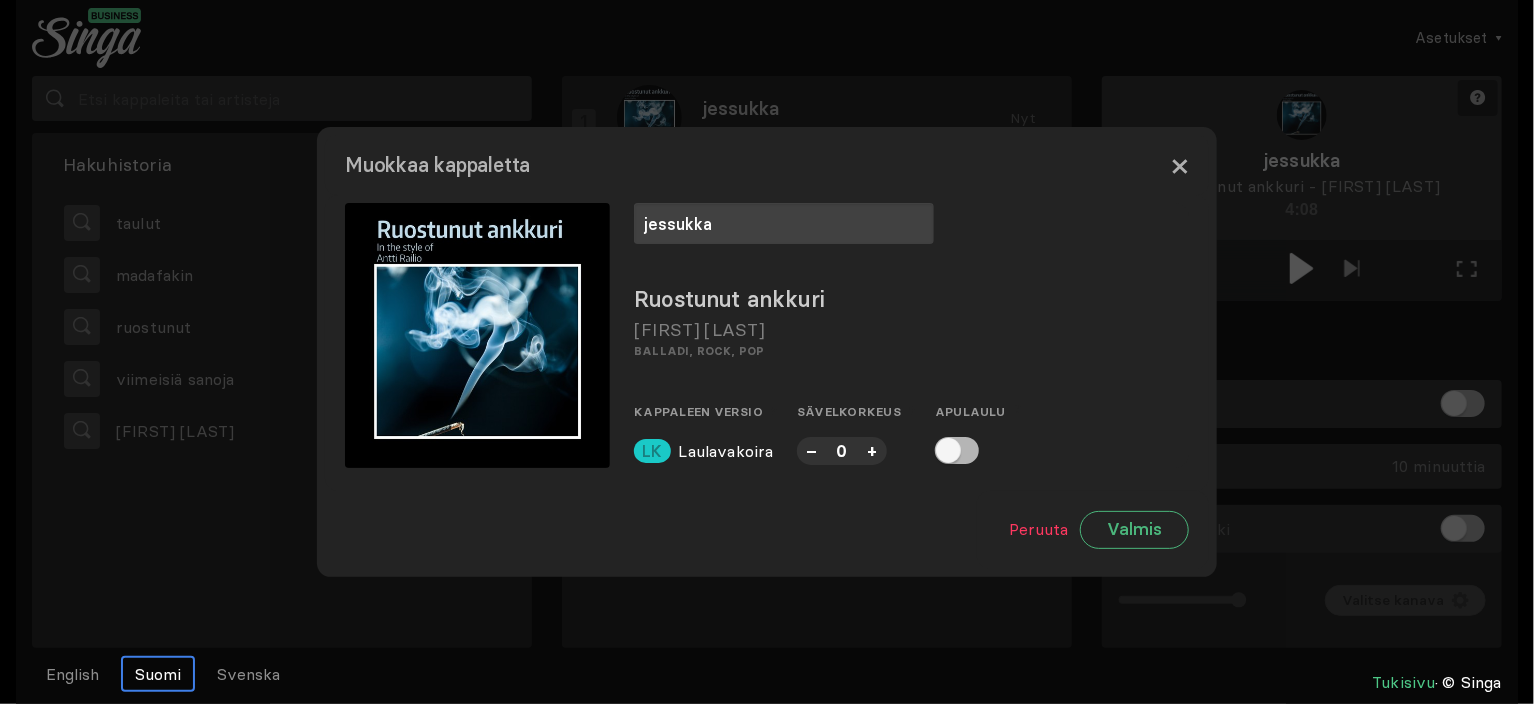 click on "×" at bounding box center [1179, 165] 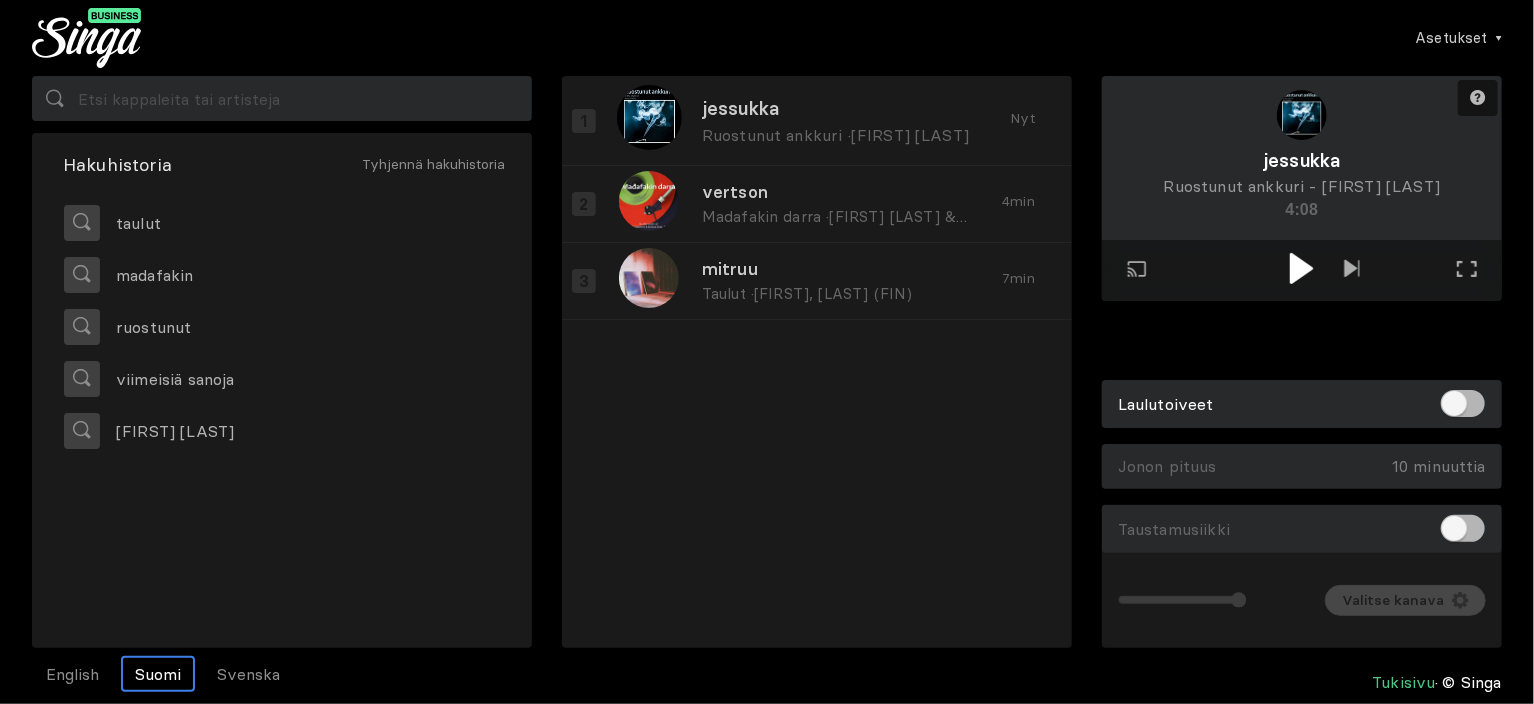 click at bounding box center [1301, 268] 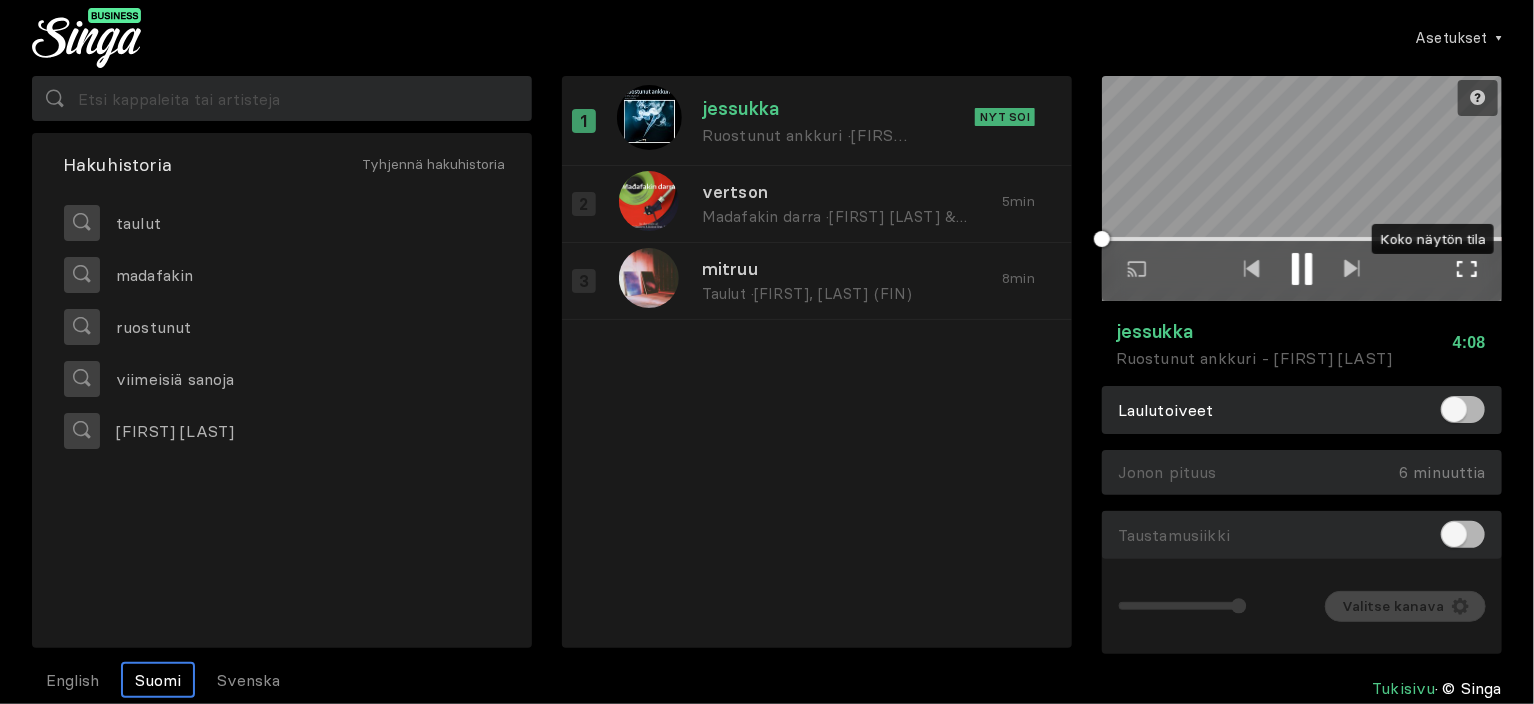 click at bounding box center [1467, 269] 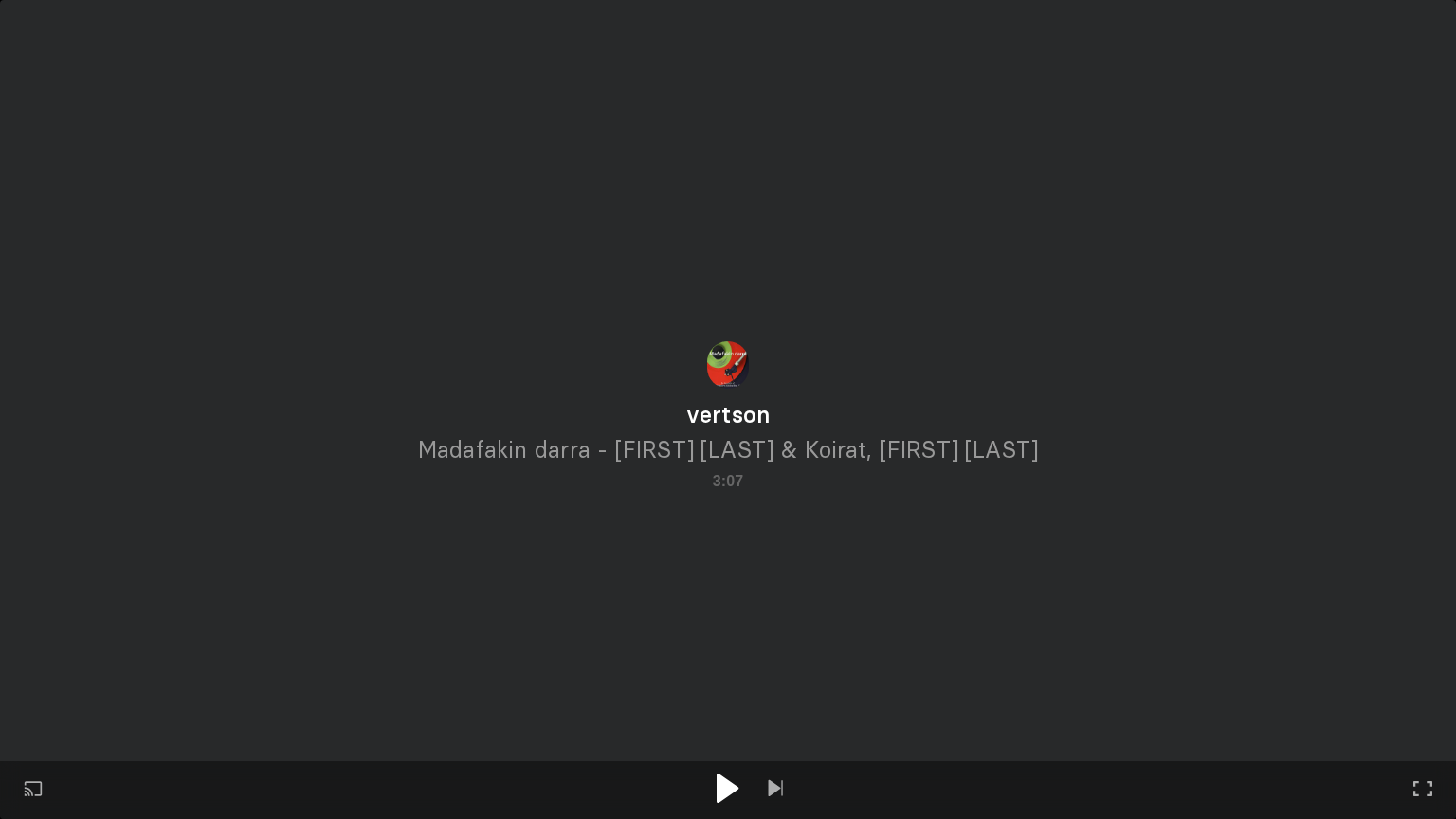 click at bounding box center (727, 788) 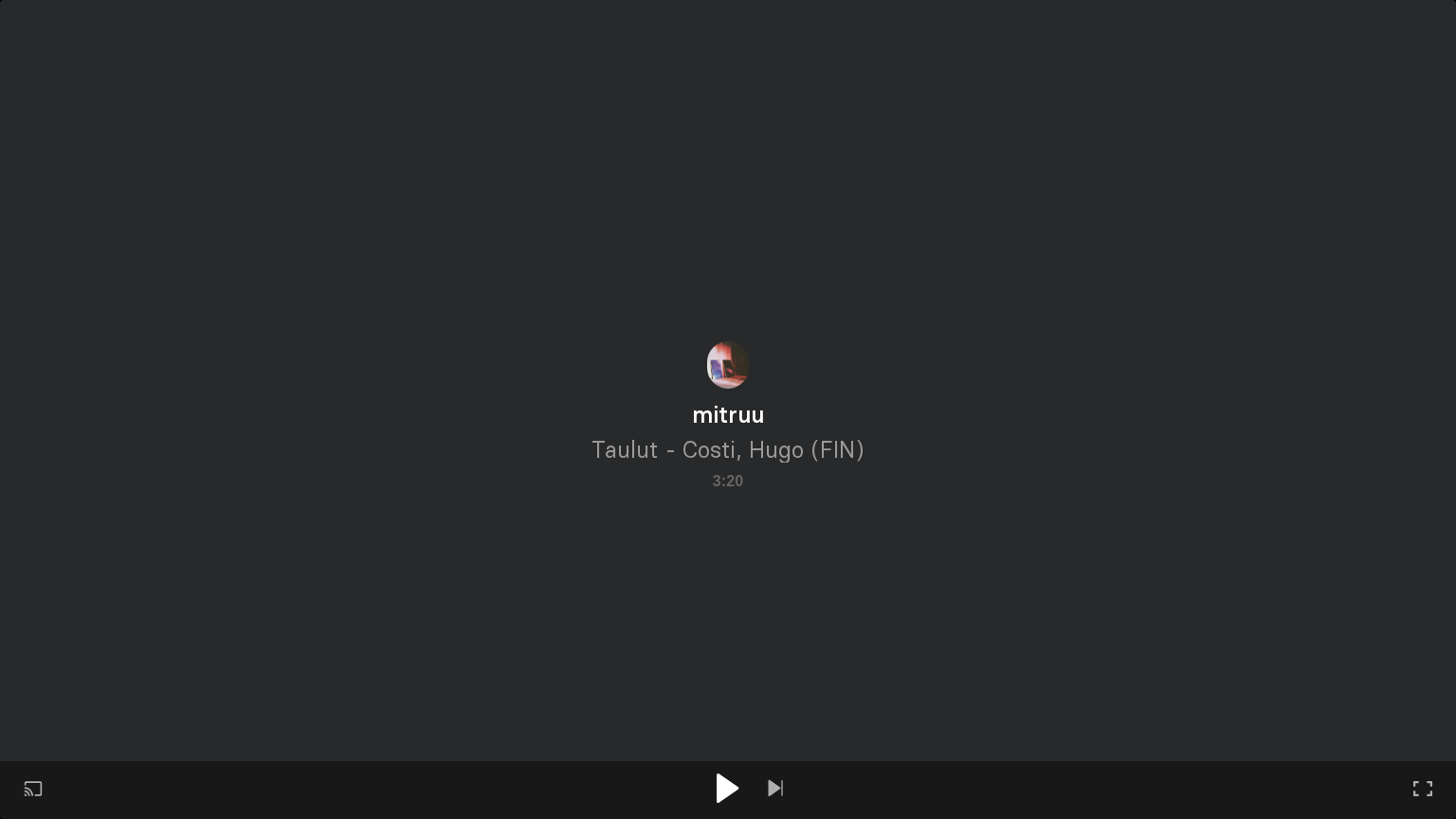click at bounding box center [728, 788] 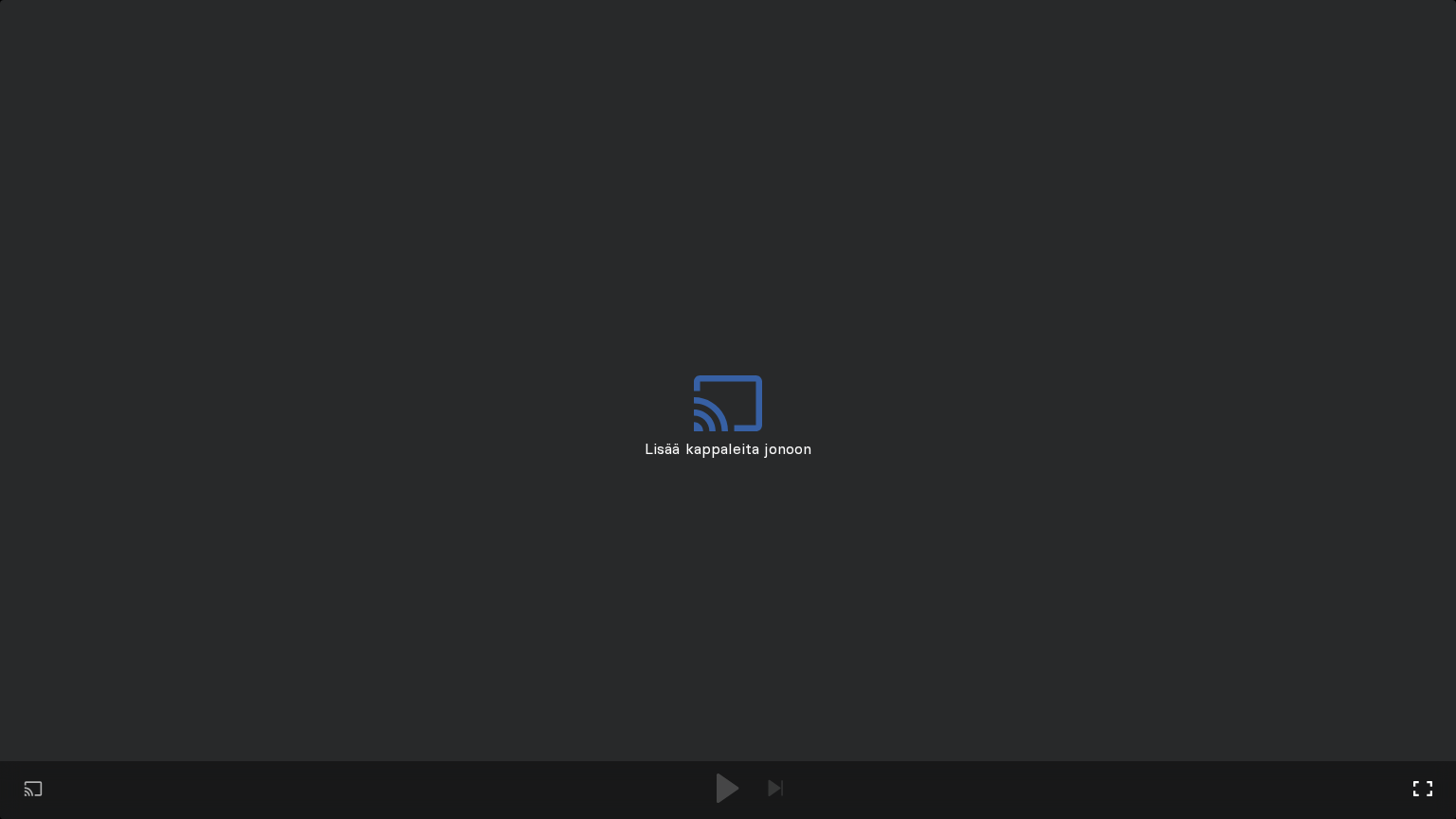 click on "Koko näytön tila Poistu koko näytön tilasta" at bounding box center [775, 790] 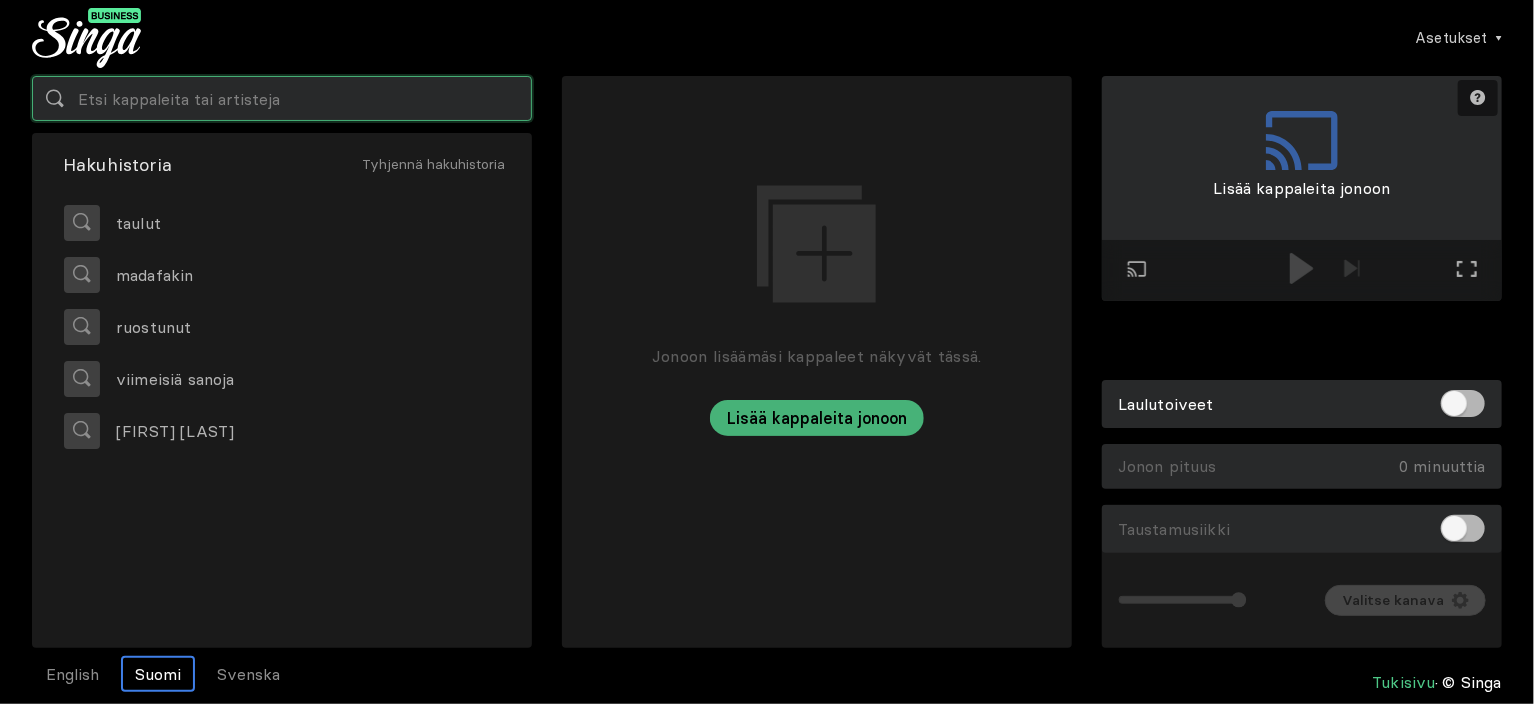 click at bounding box center [282, 98] 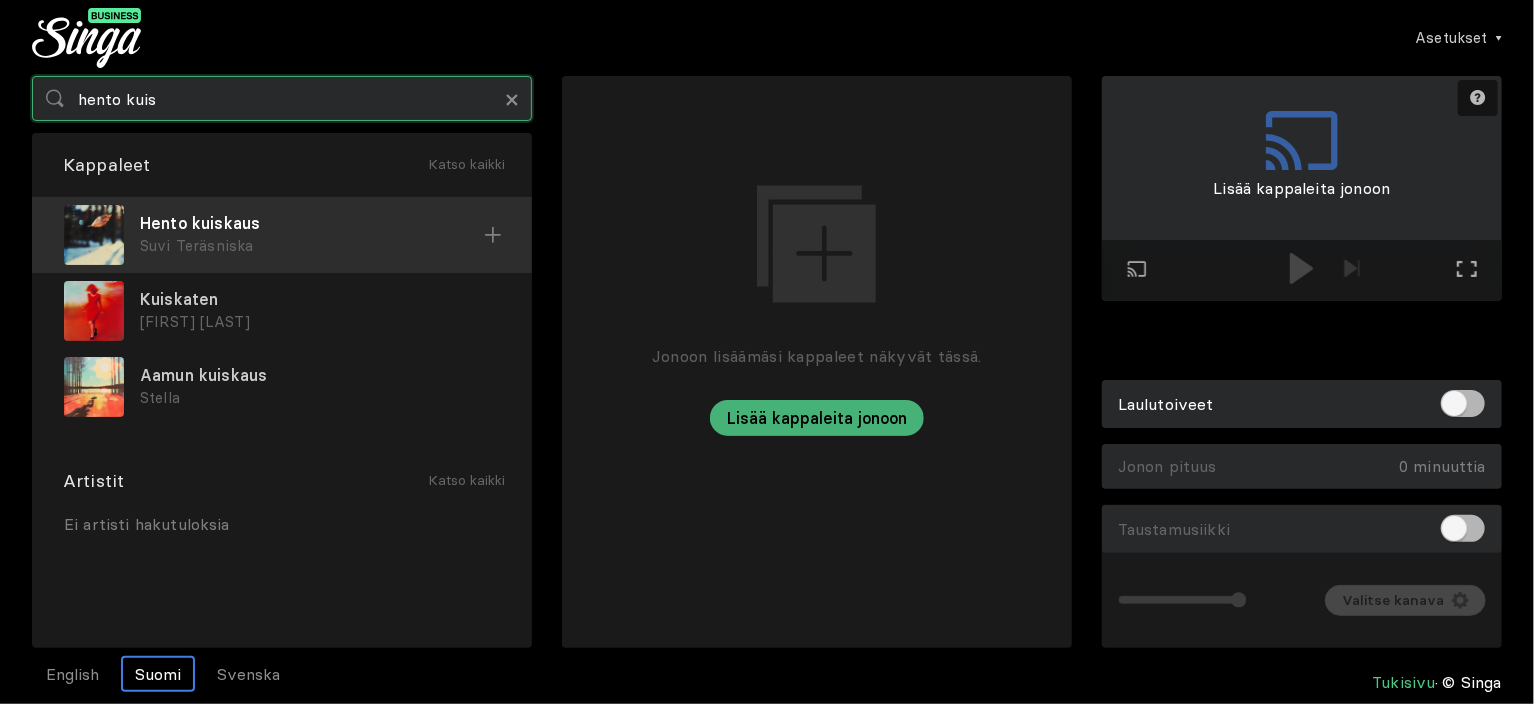 type on "hento kuis" 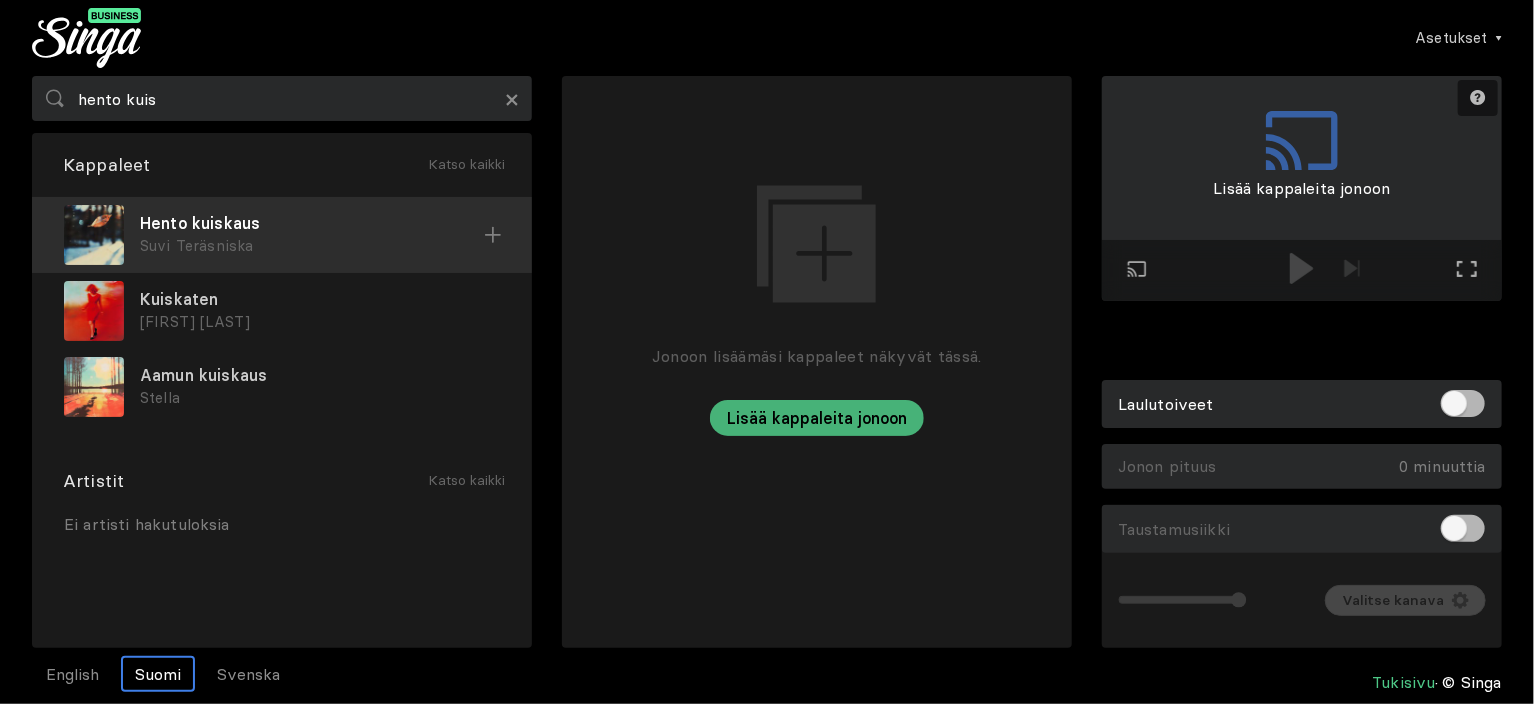 click on "Hento kuiskaus" at bounding box center (312, 223) 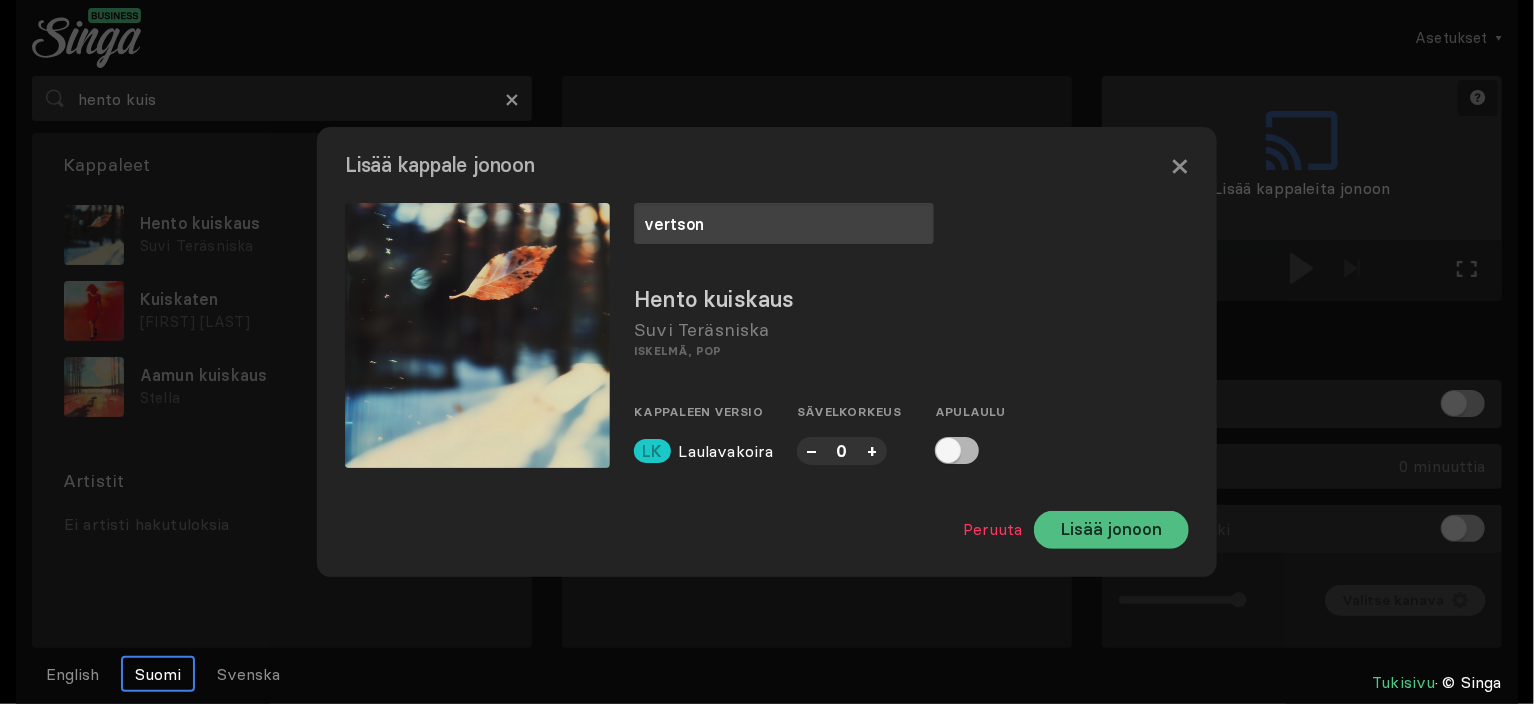 type on "vertson" 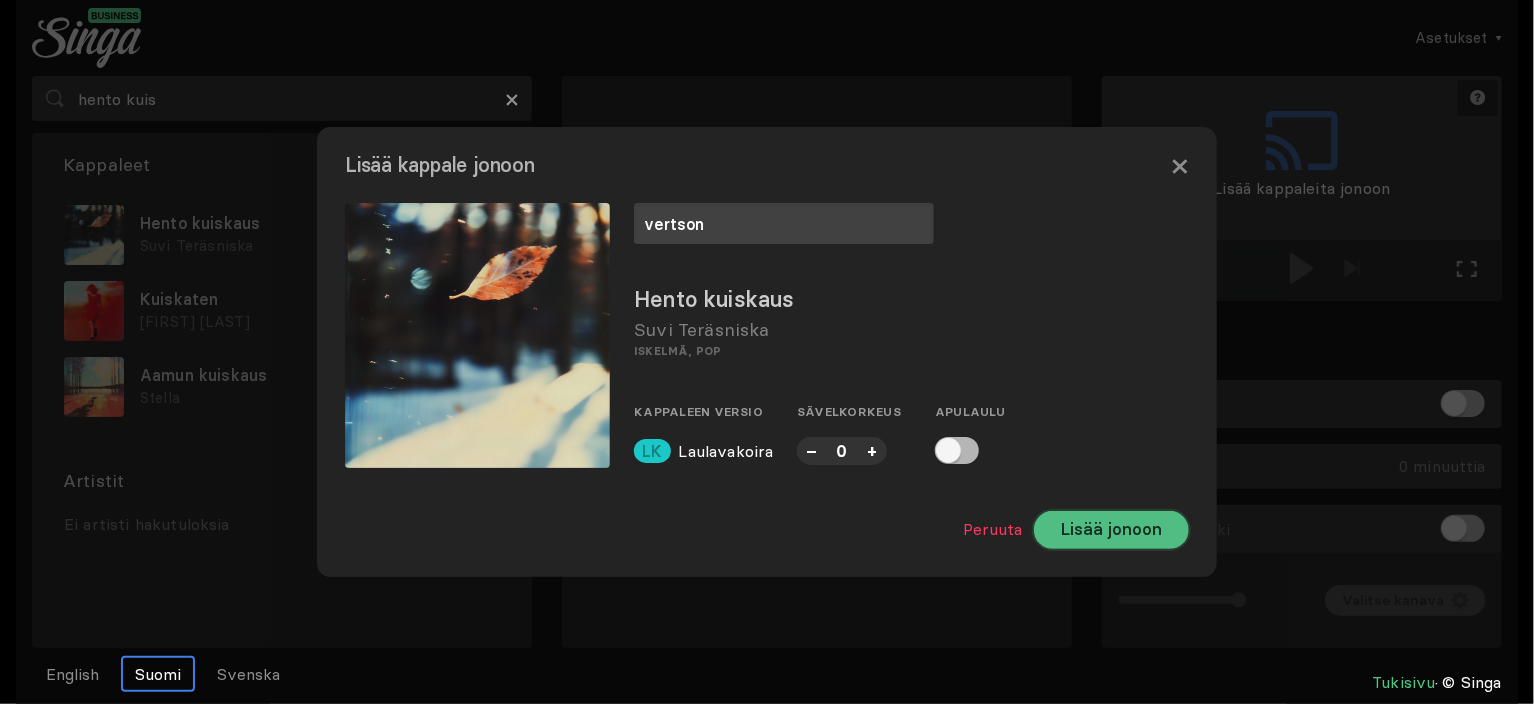 click on "Lisää jonoon" at bounding box center [1111, 530] 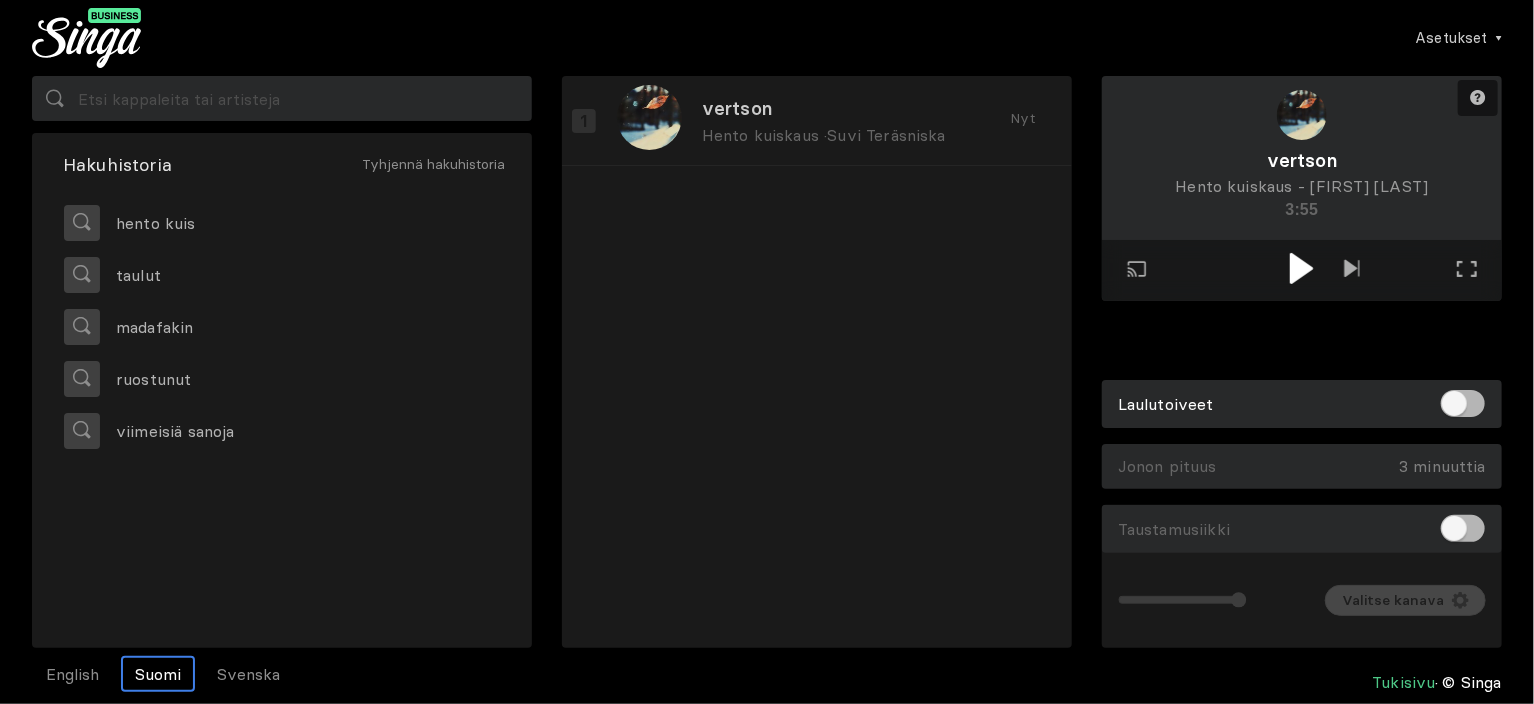click at bounding box center [1301, 268] 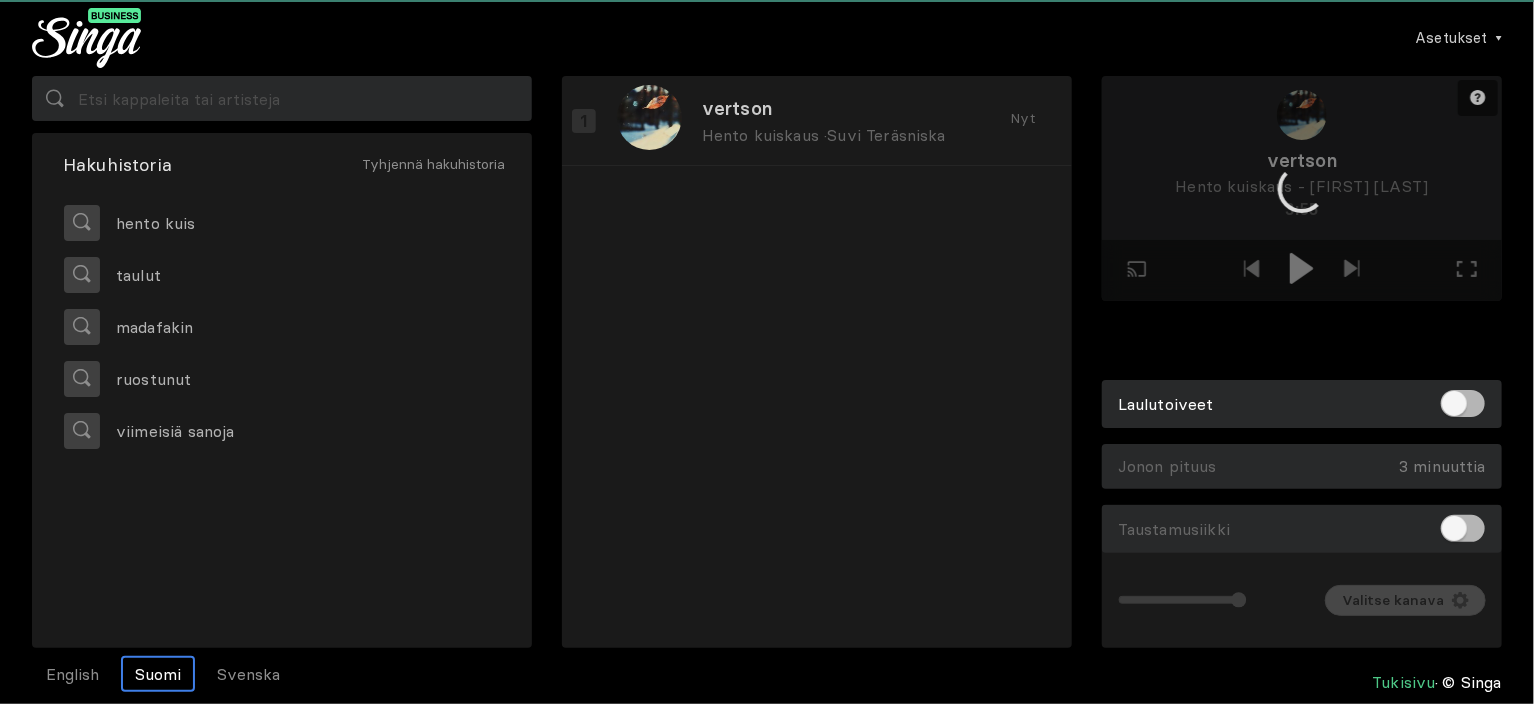click at bounding box center (1302, 188) 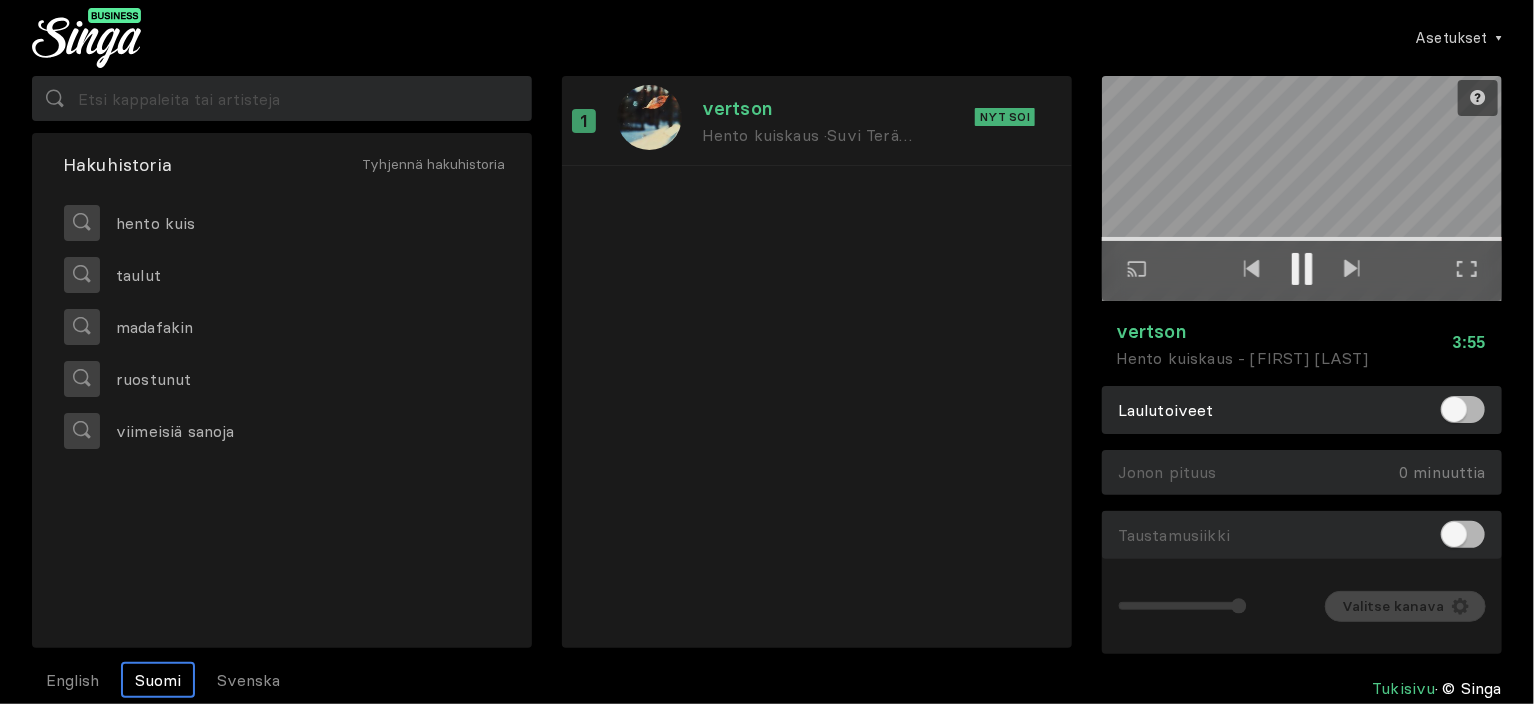 click at bounding box center [1467, 269] 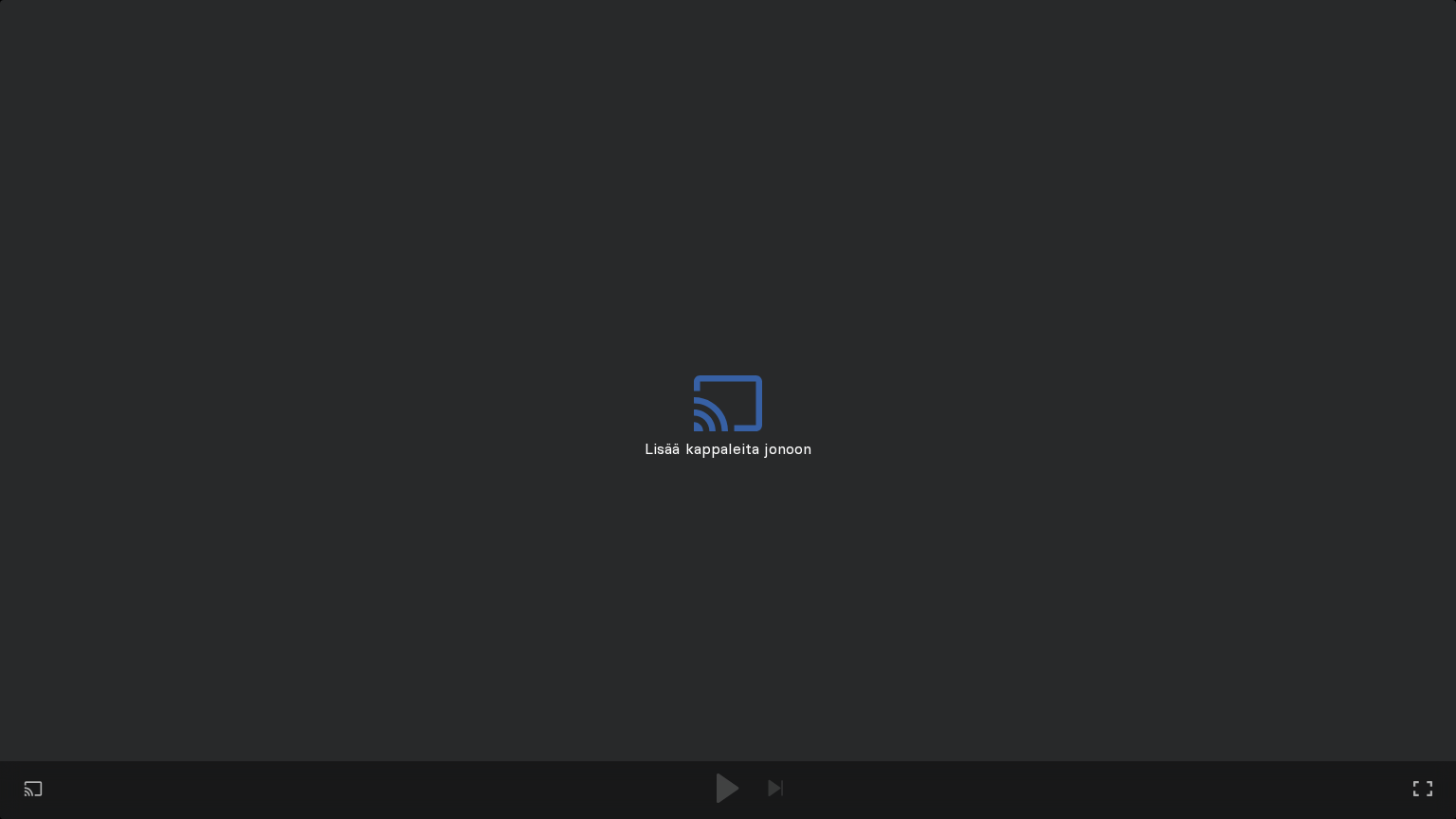 click on "Toista ulkoisessa näytössä Koko näytön tila Poistu koko näytön tilasta" at bounding box center [728, 410] 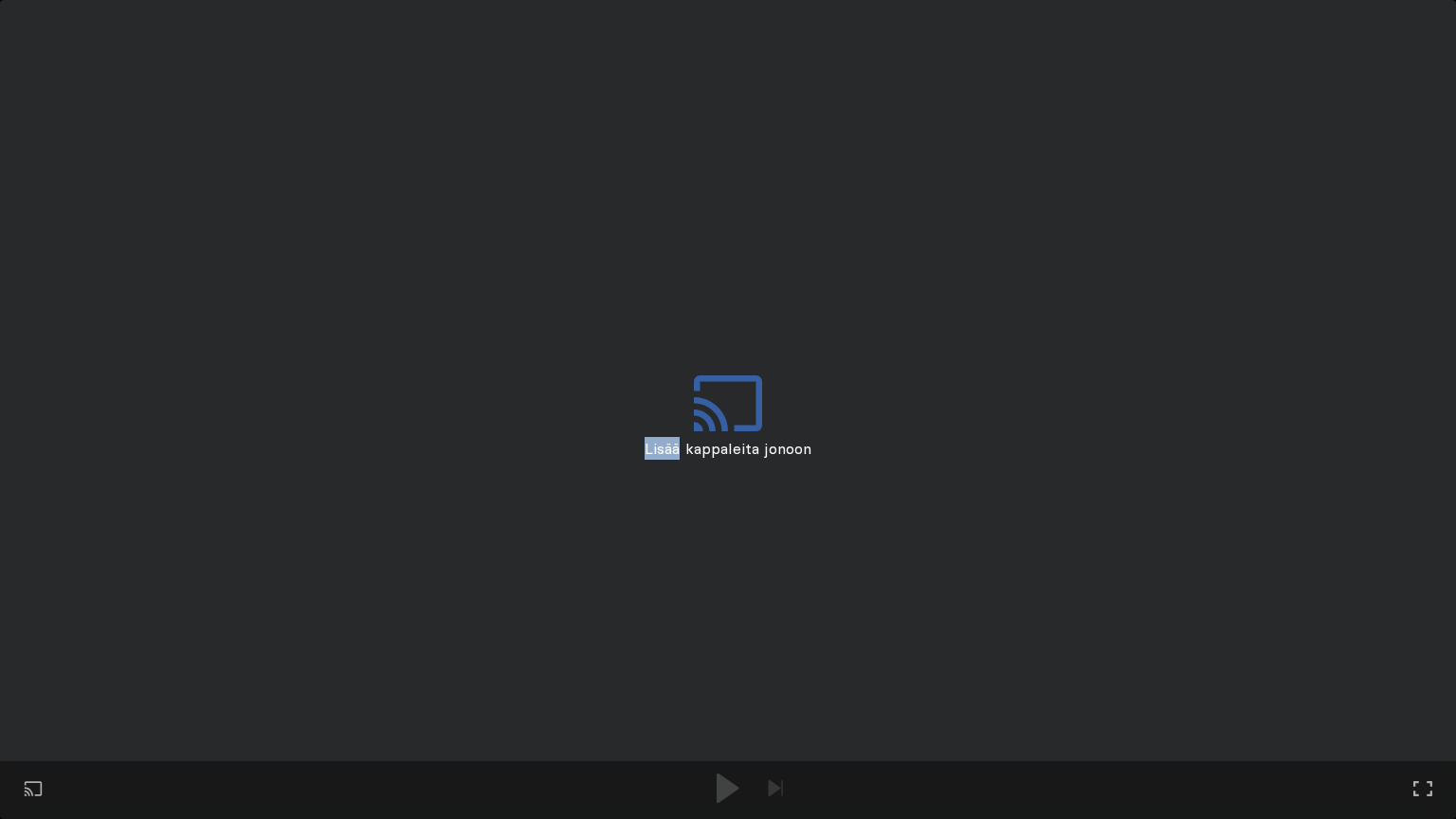 click on "Toista ulkoisessa näytössä Koko näytön tila Poistu koko näytön tilasta" at bounding box center [728, 410] 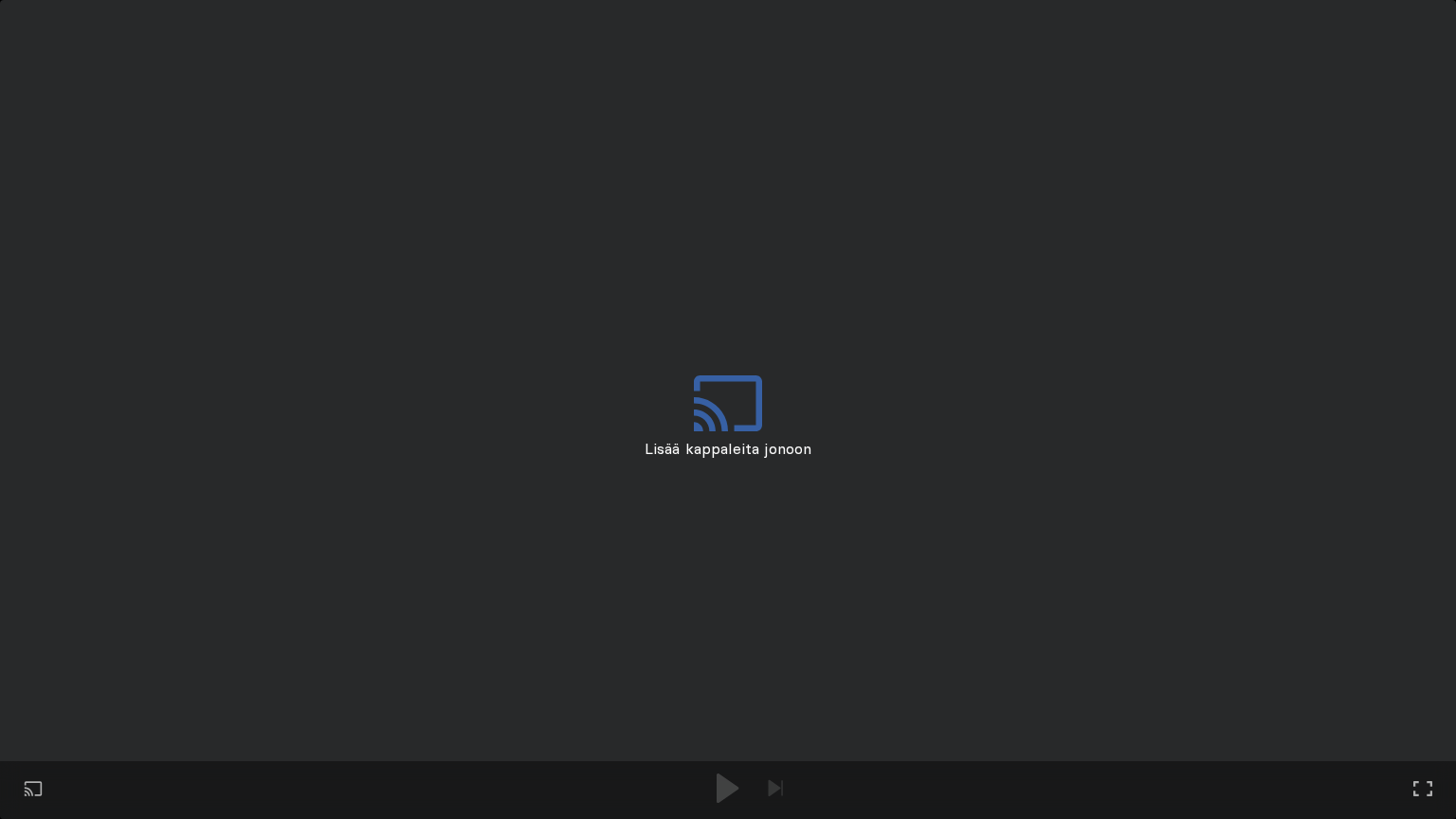 click on "Toista ulkoisessa näytössä Koko näytön tila Poistu koko näytön tilasta" at bounding box center [728, 410] 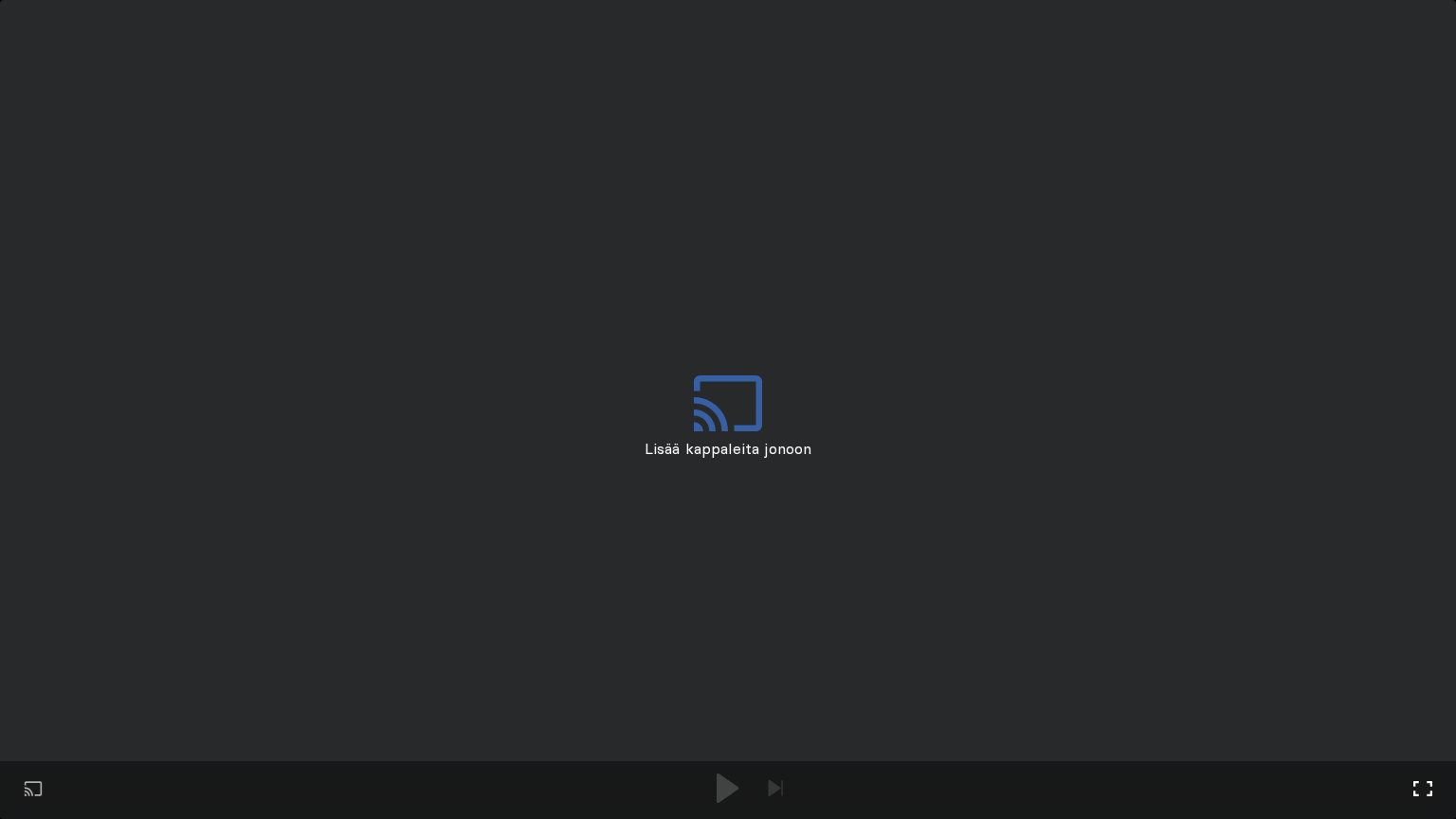 click on "Koko näytön tila Poistu koko näytön tilasta" at bounding box center (775, 790) 